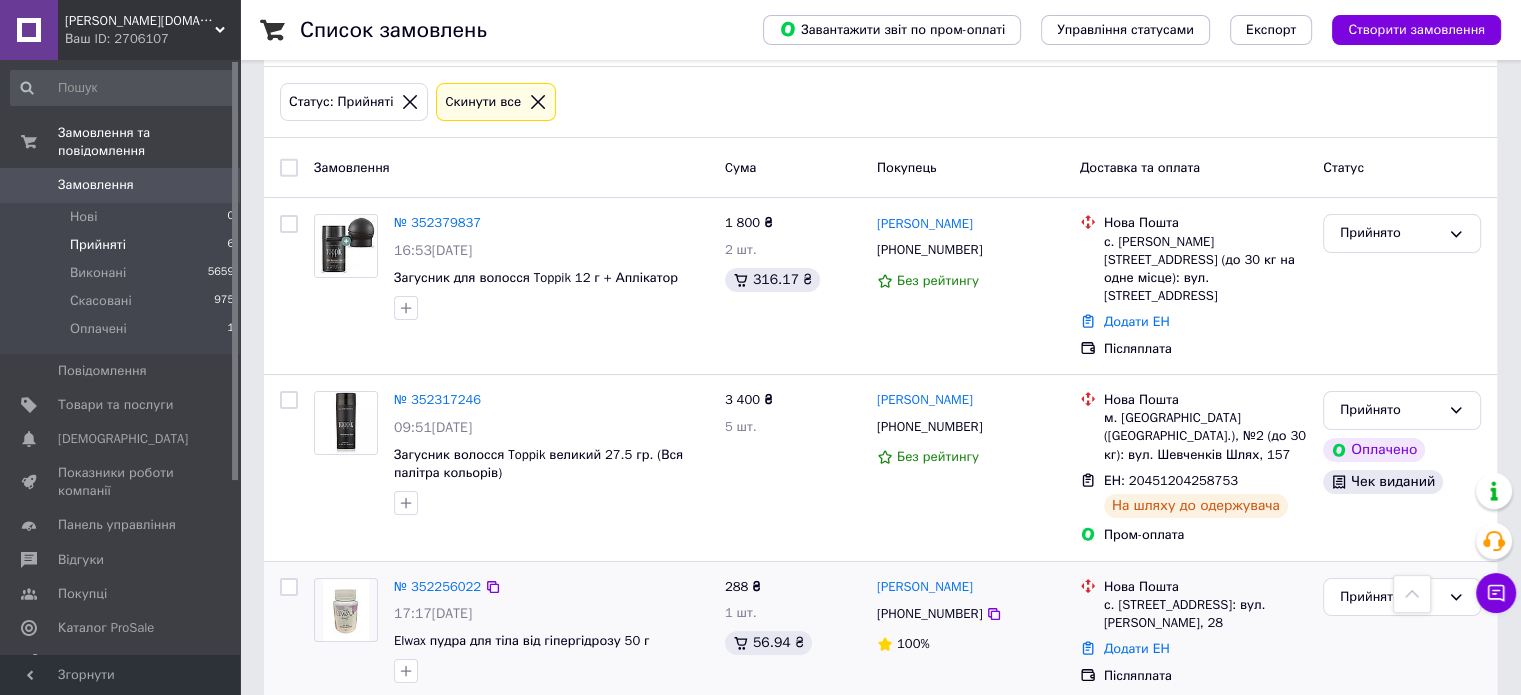 scroll, scrollTop: 178, scrollLeft: 0, axis: vertical 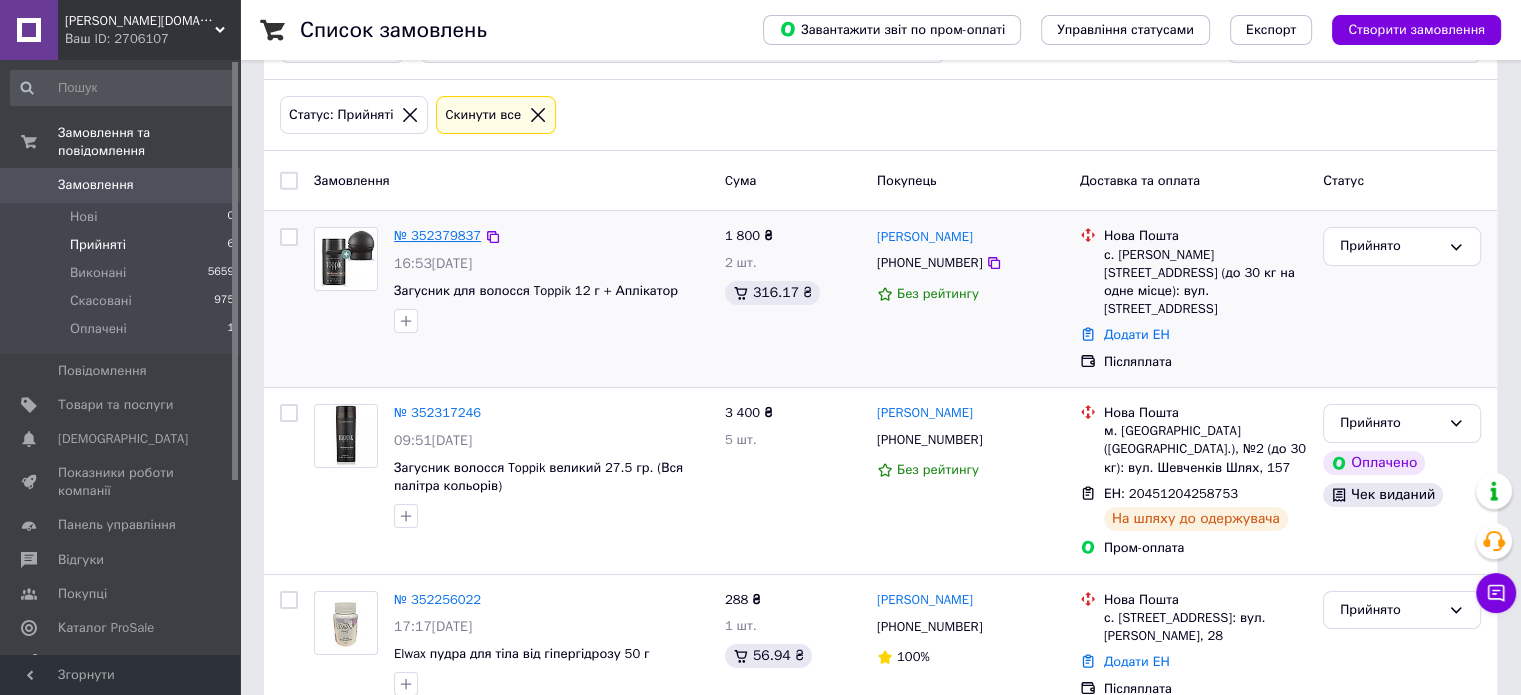 click on "№ 352379837" at bounding box center [437, 235] 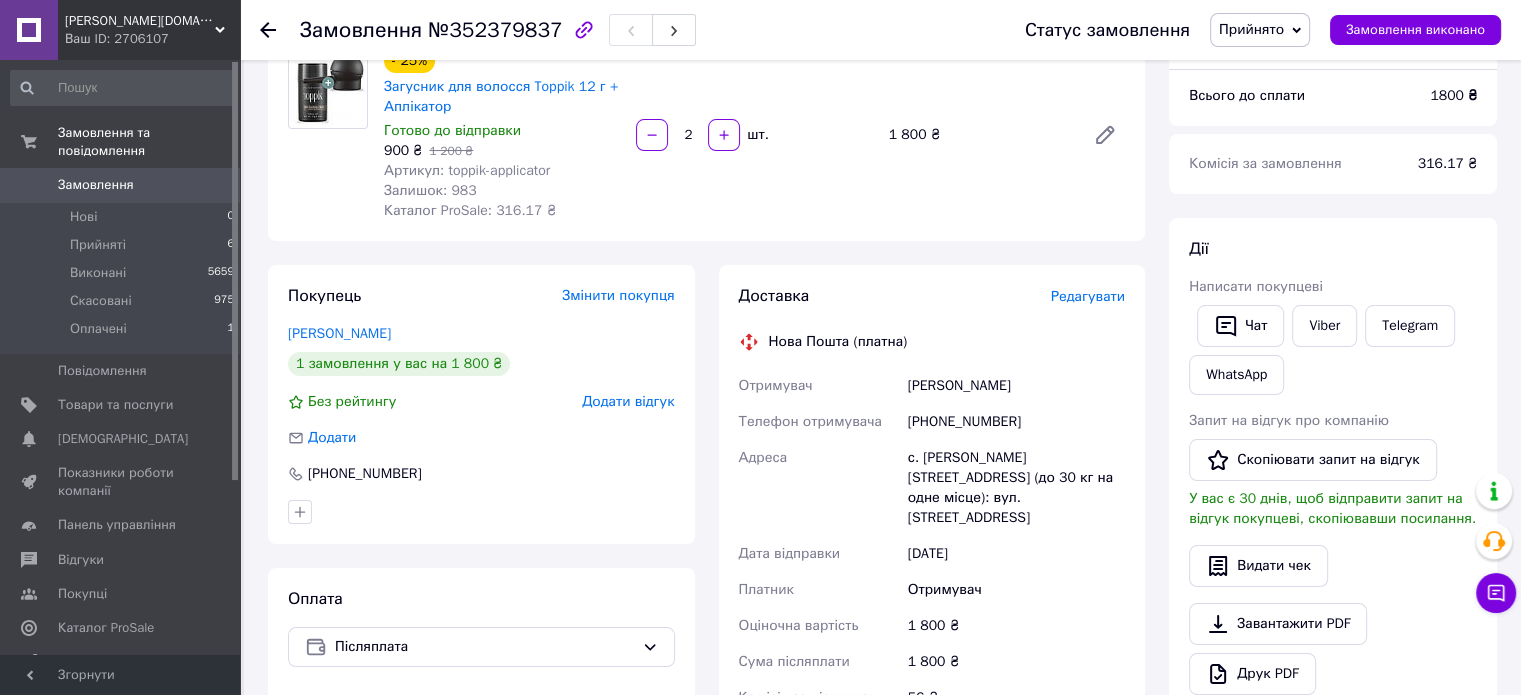 scroll, scrollTop: 0, scrollLeft: 0, axis: both 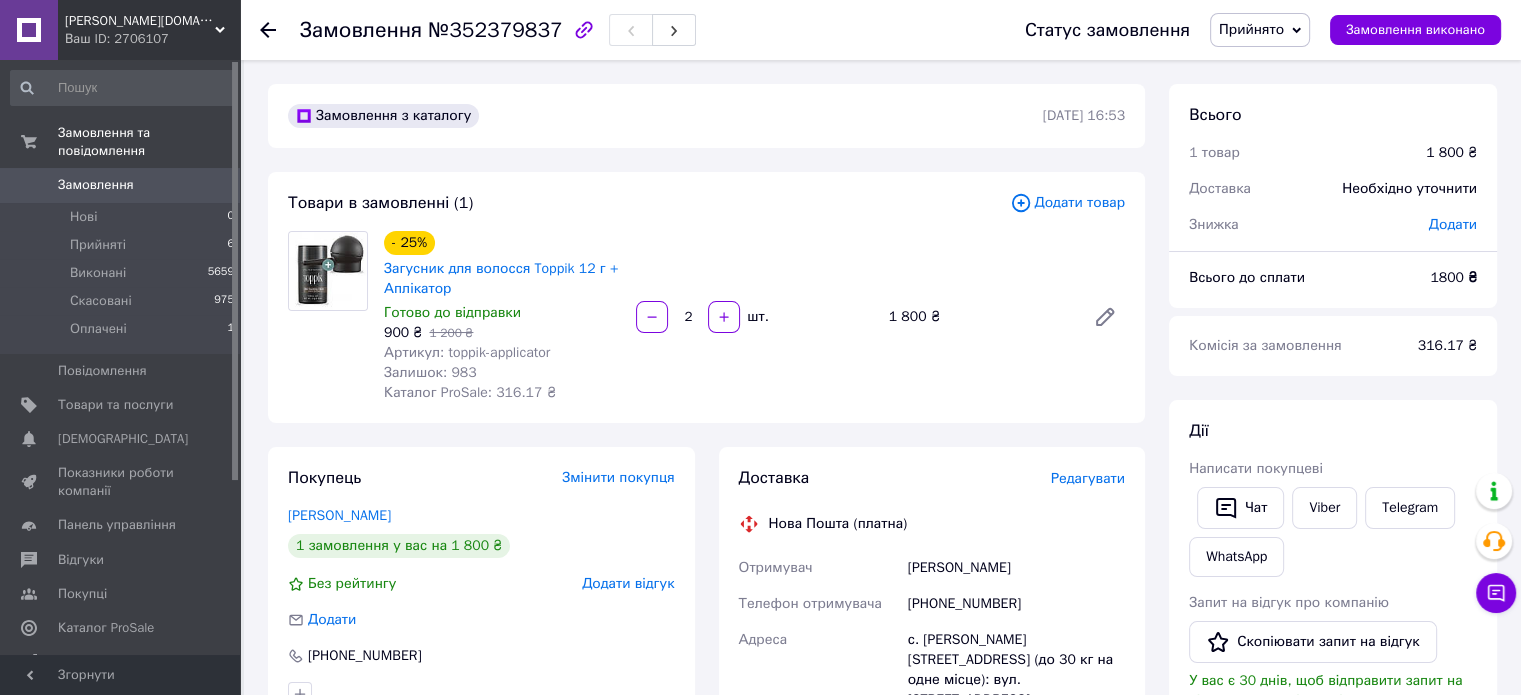 click on "Додати товар" at bounding box center [1067, 203] 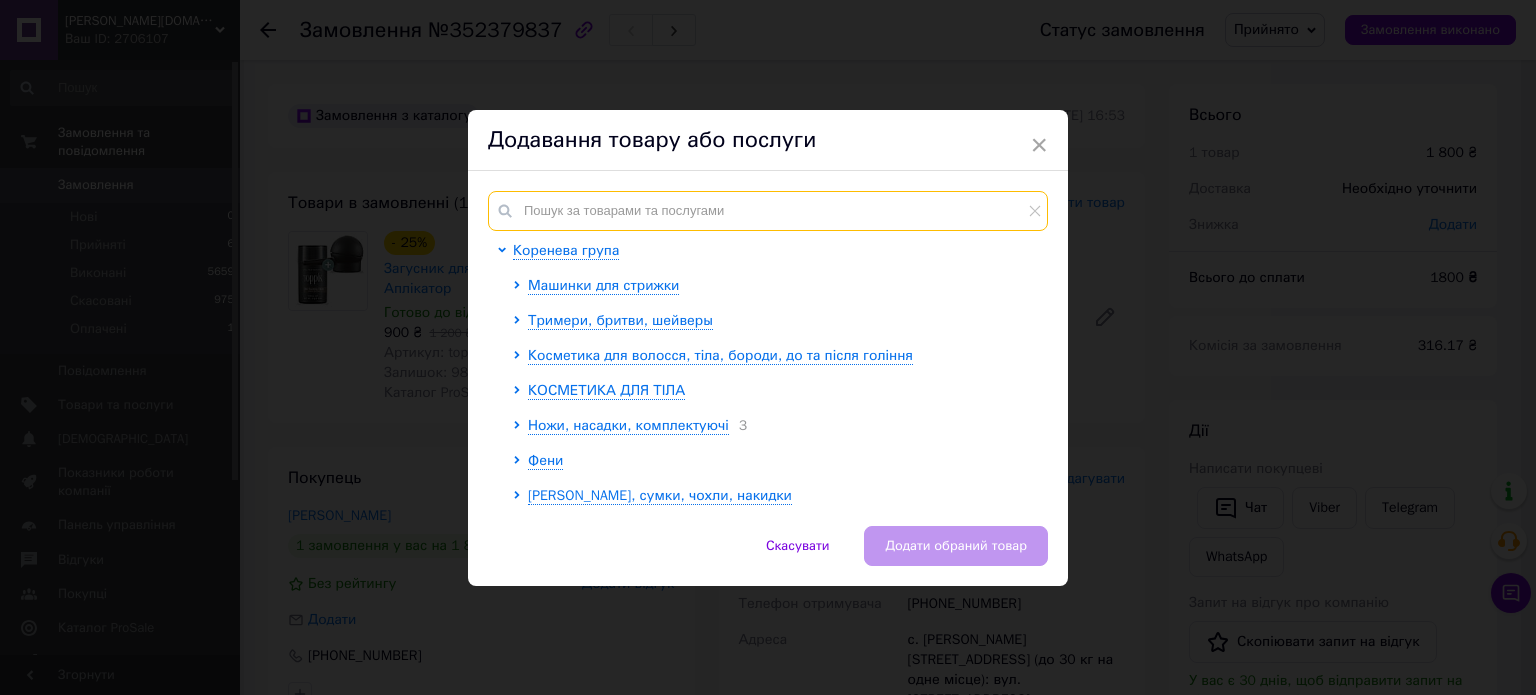 click at bounding box center (768, 211) 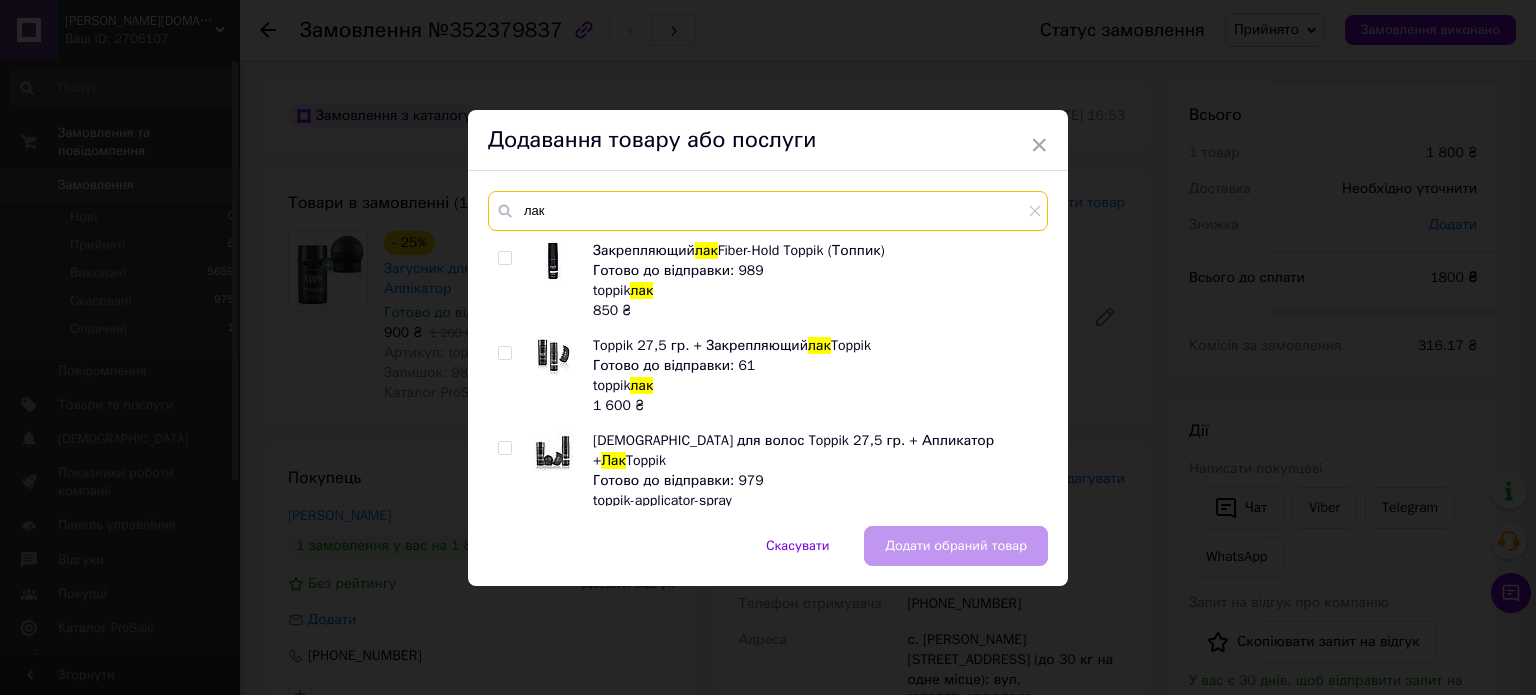 type on "лак" 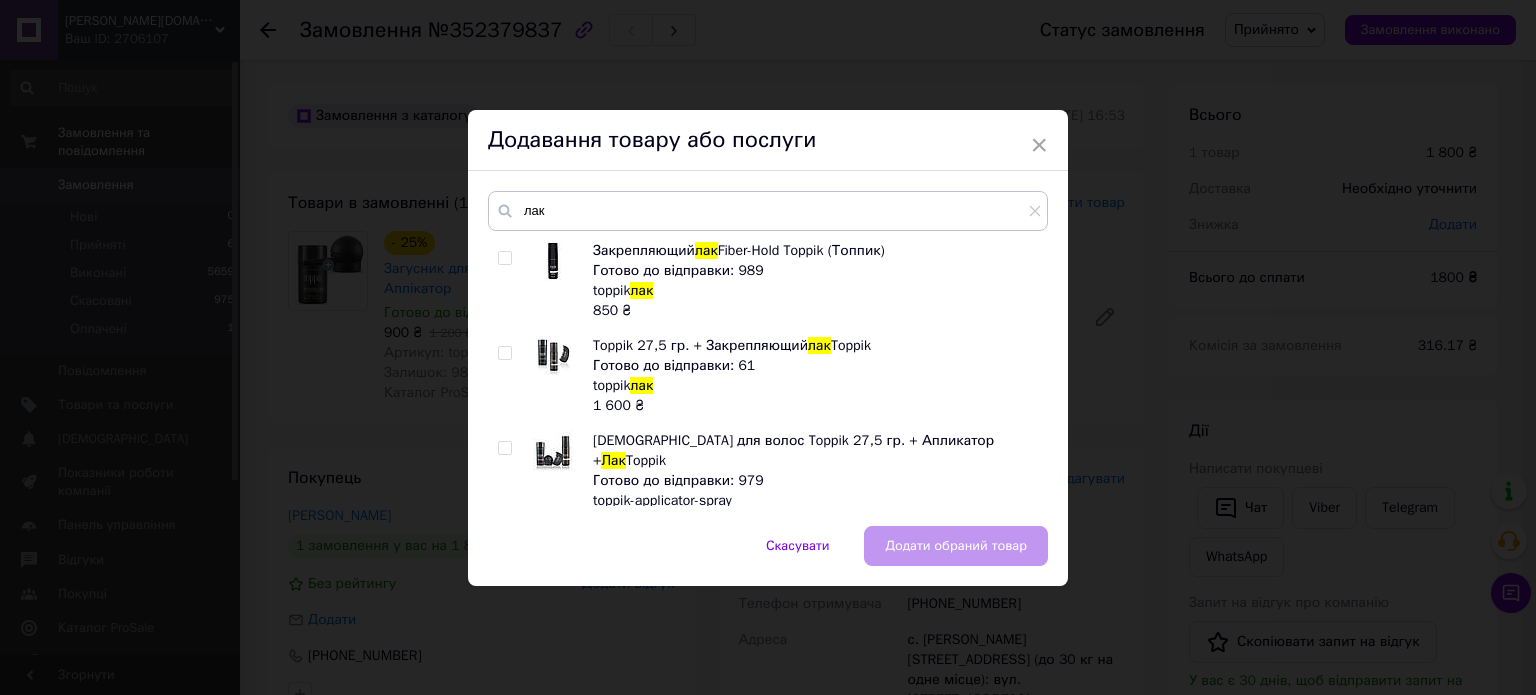 click at bounding box center [504, 258] 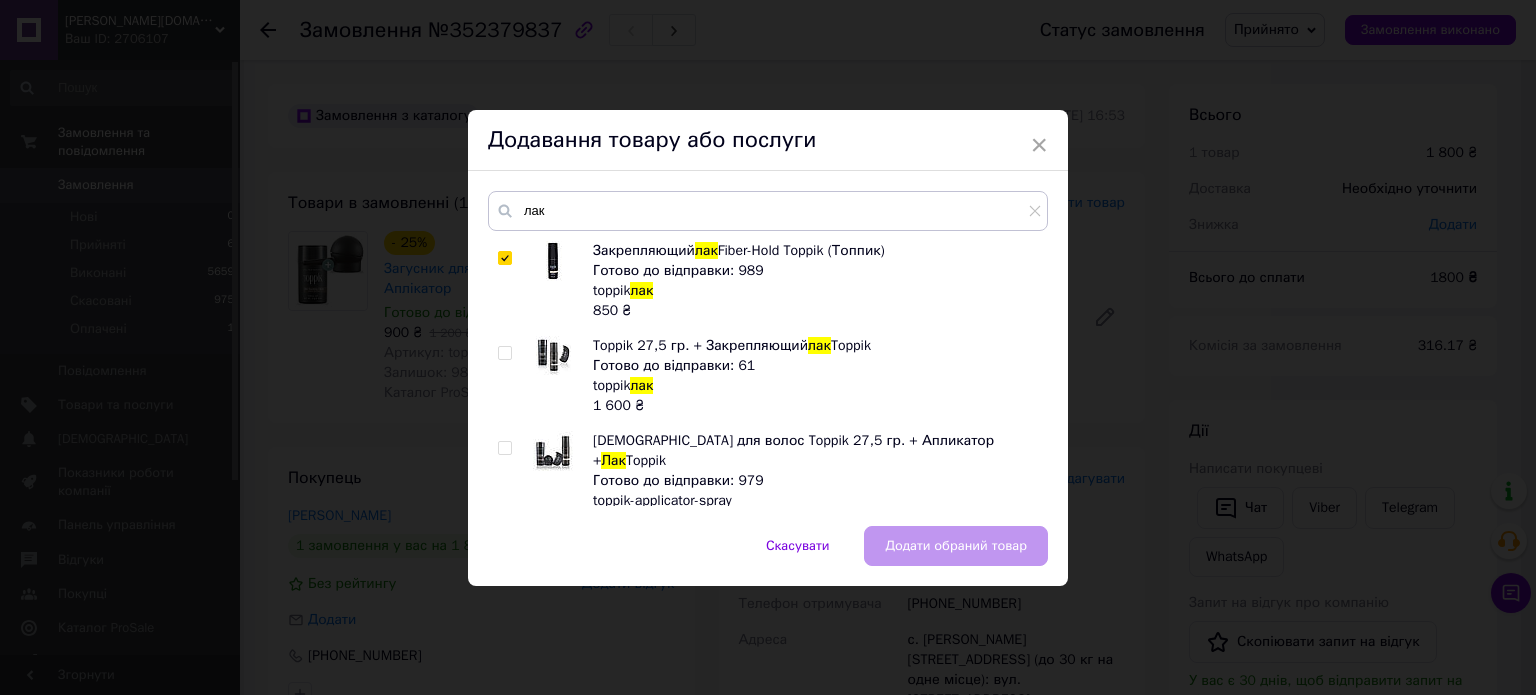 checkbox on "true" 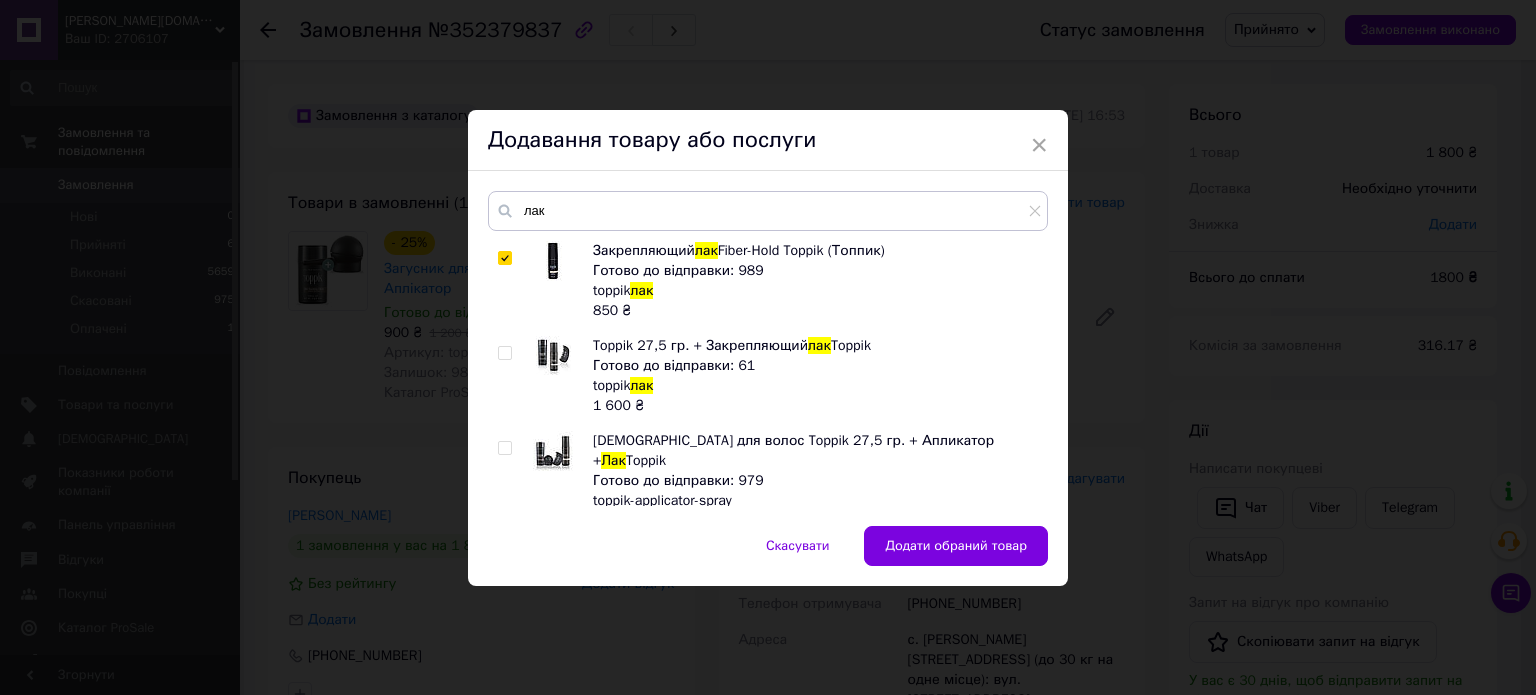 click on "Додати обраний товар" at bounding box center (956, 546) 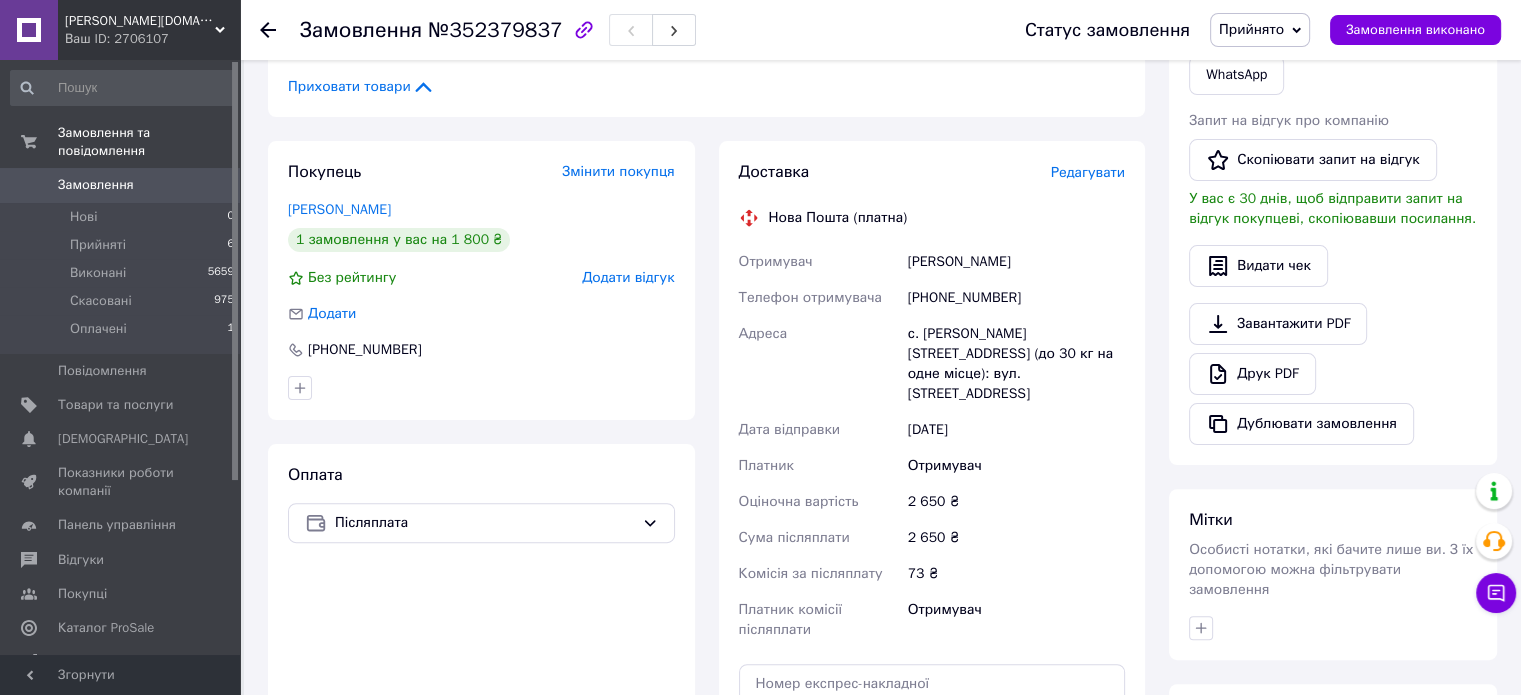 scroll, scrollTop: 600, scrollLeft: 0, axis: vertical 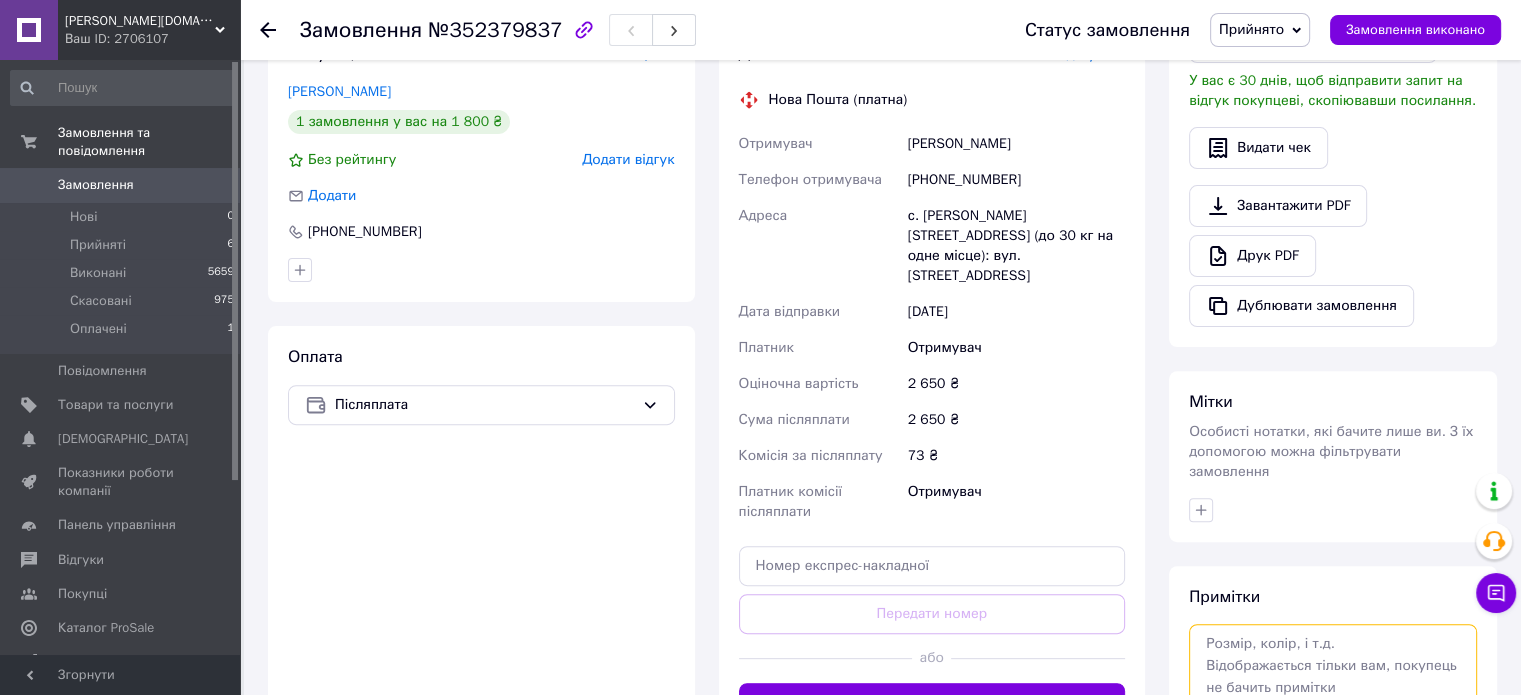 click at bounding box center (1333, 677) 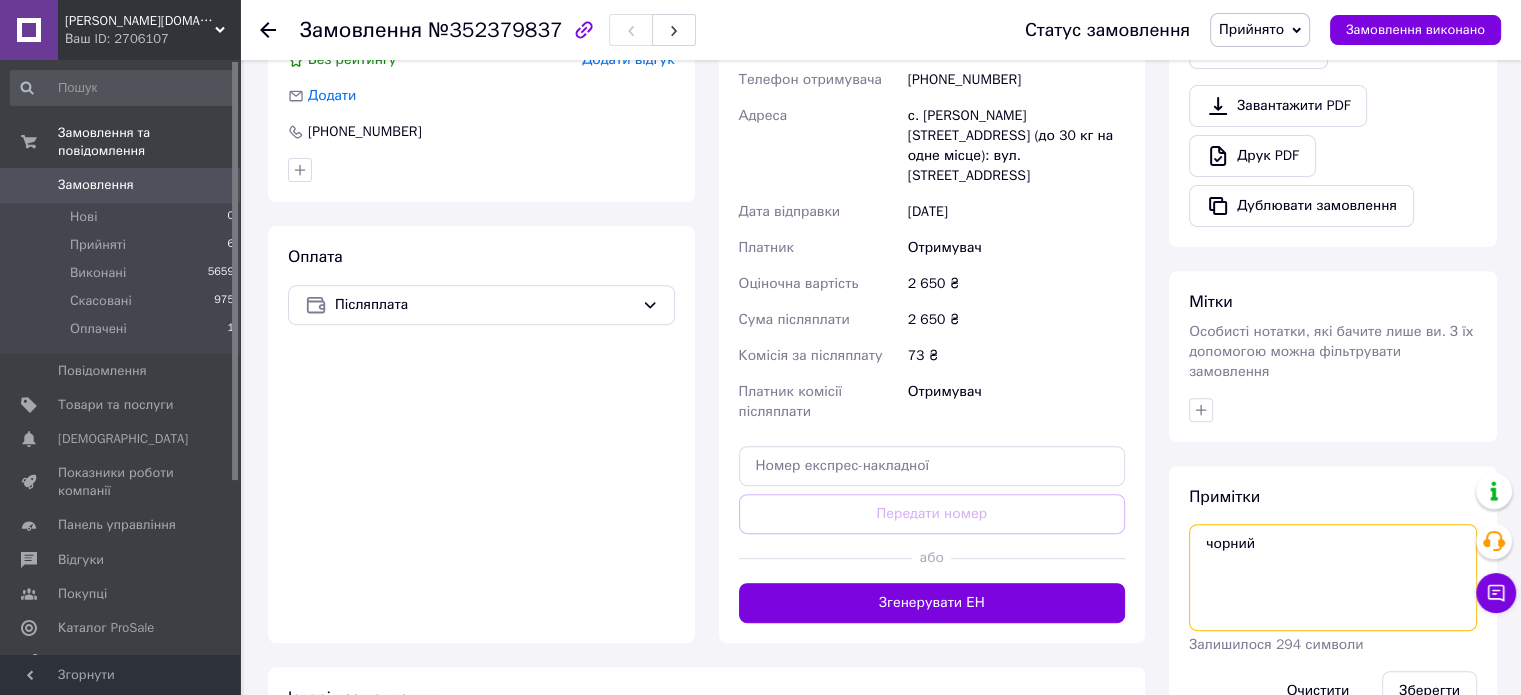 scroll, scrollTop: 800, scrollLeft: 0, axis: vertical 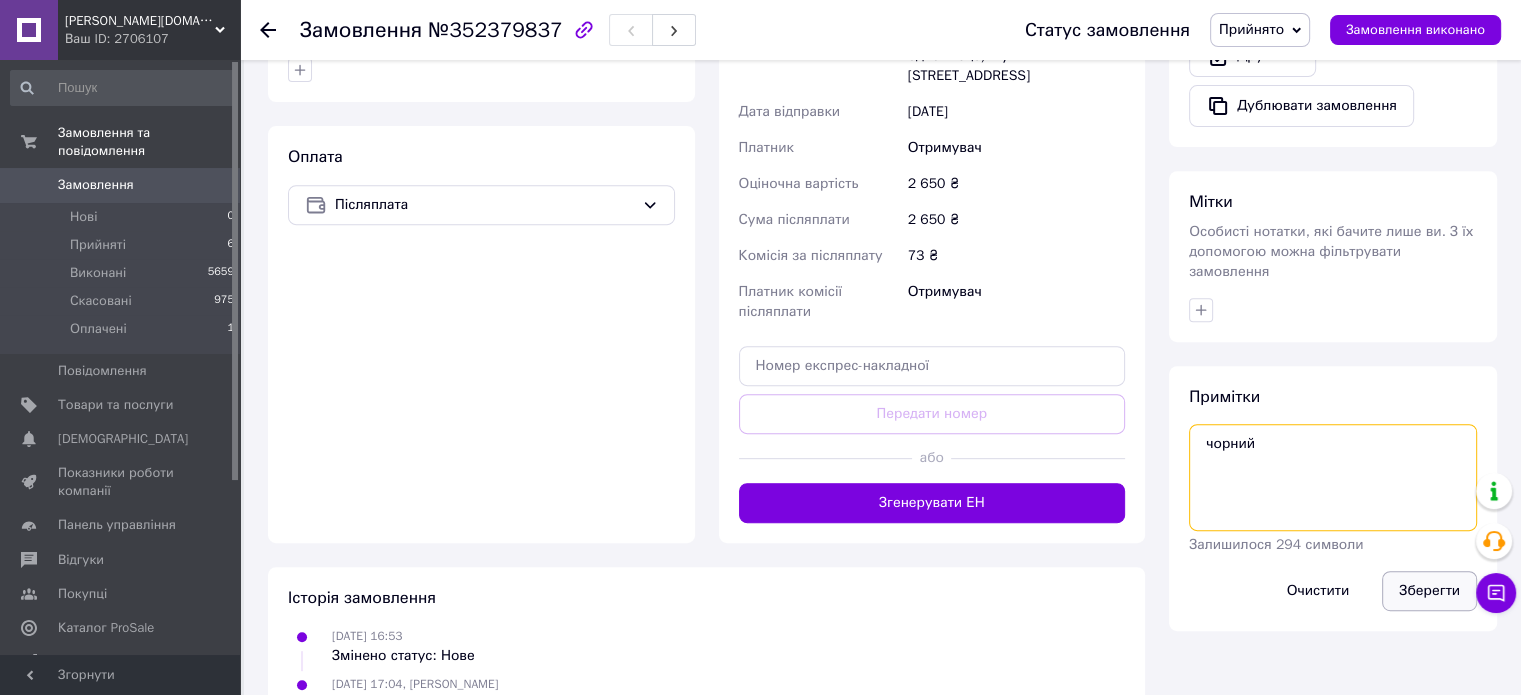 type on "чорний" 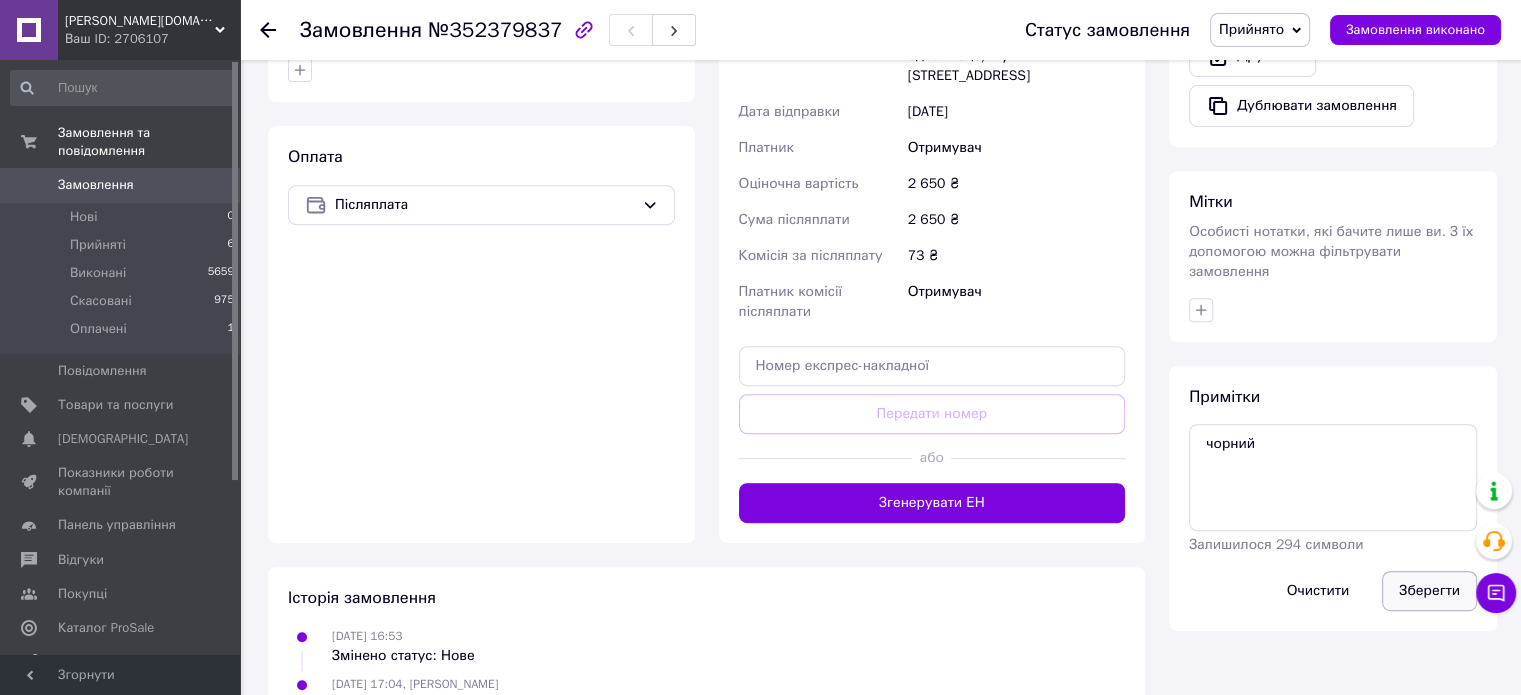 click on "Зберегти" at bounding box center (1429, 591) 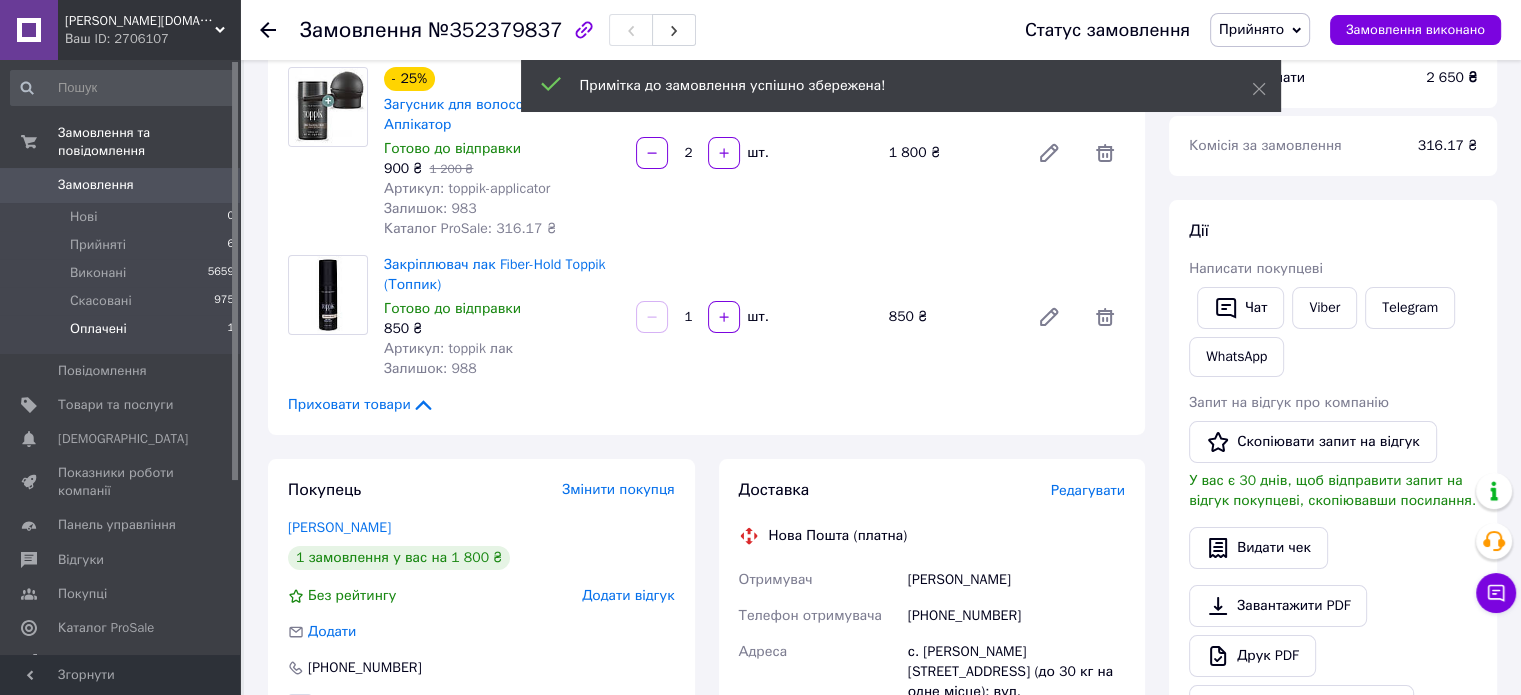 scroll, scrollTop: 0, scrollLeft: 0, axis: both 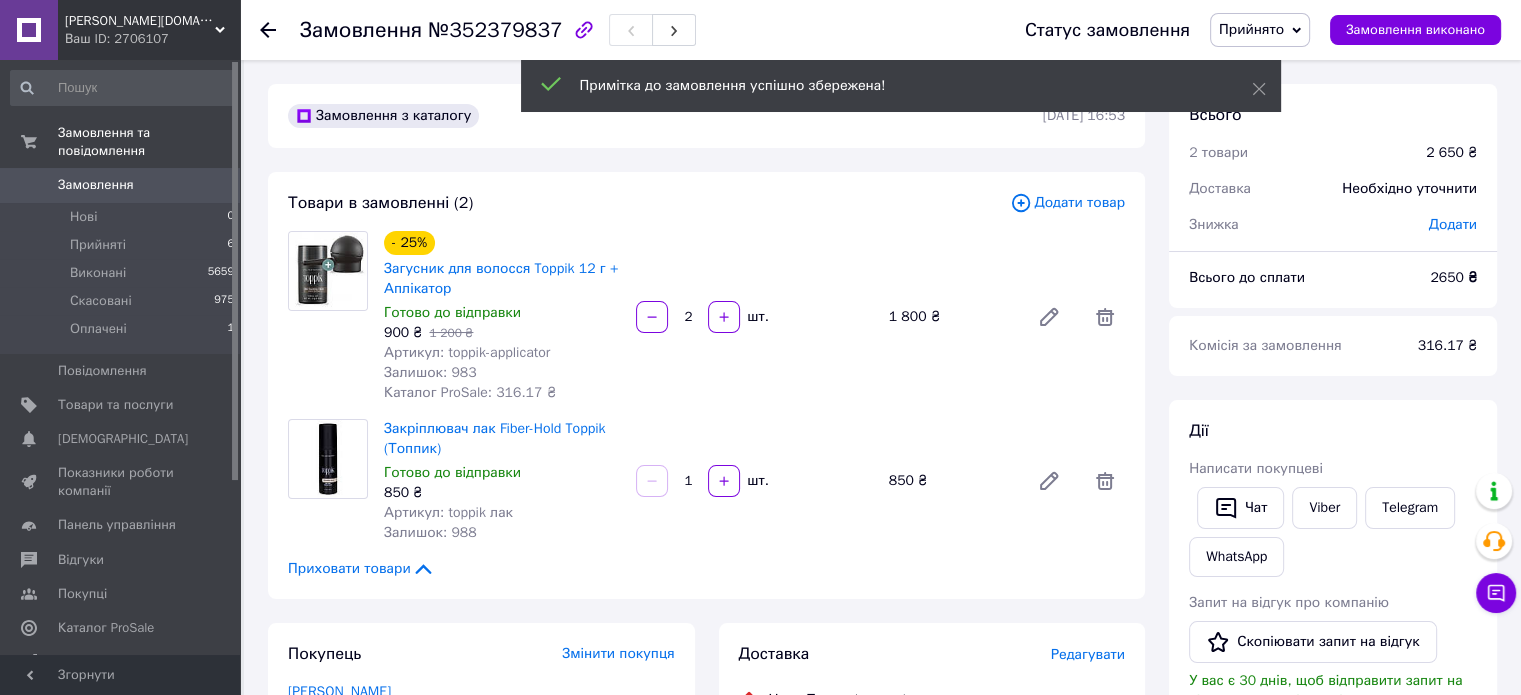 click 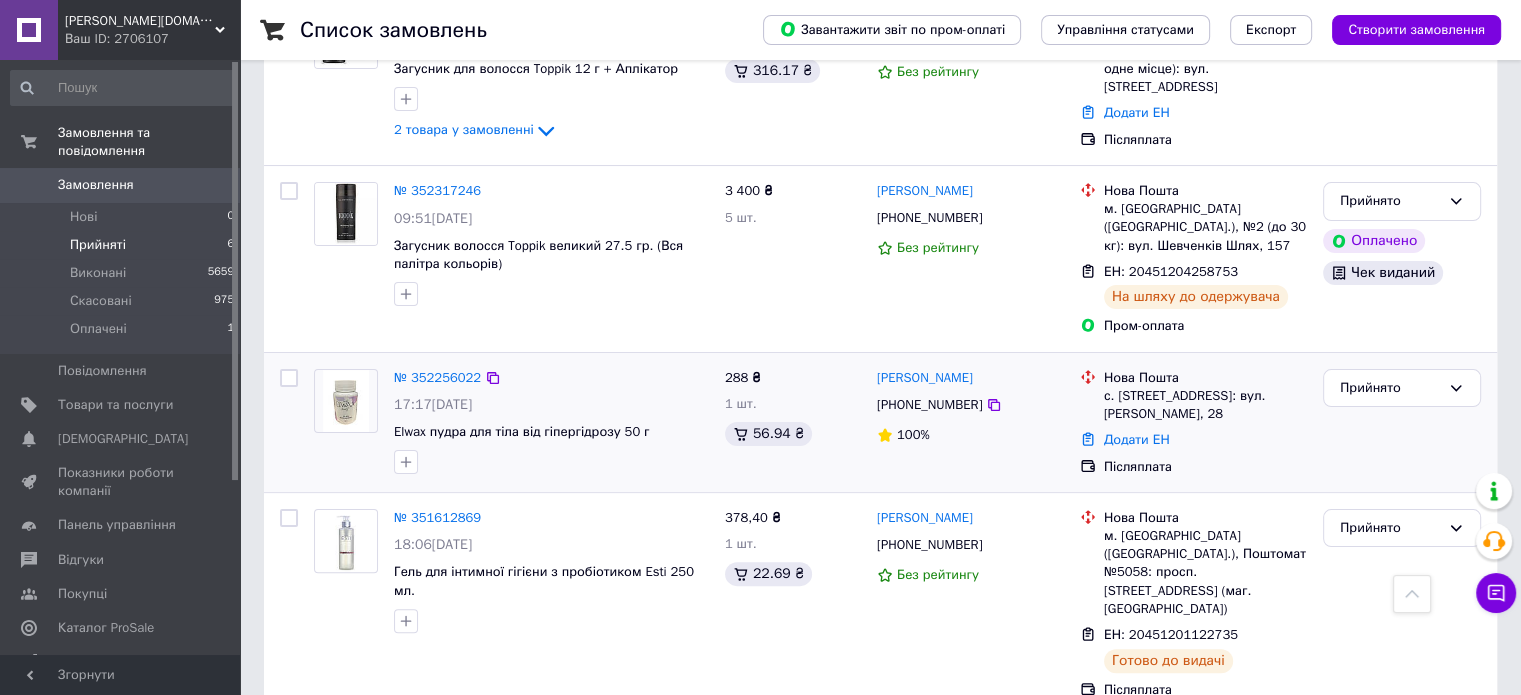 scroll, scrollTop: 200, scrollLeft: 0, axis: vertical 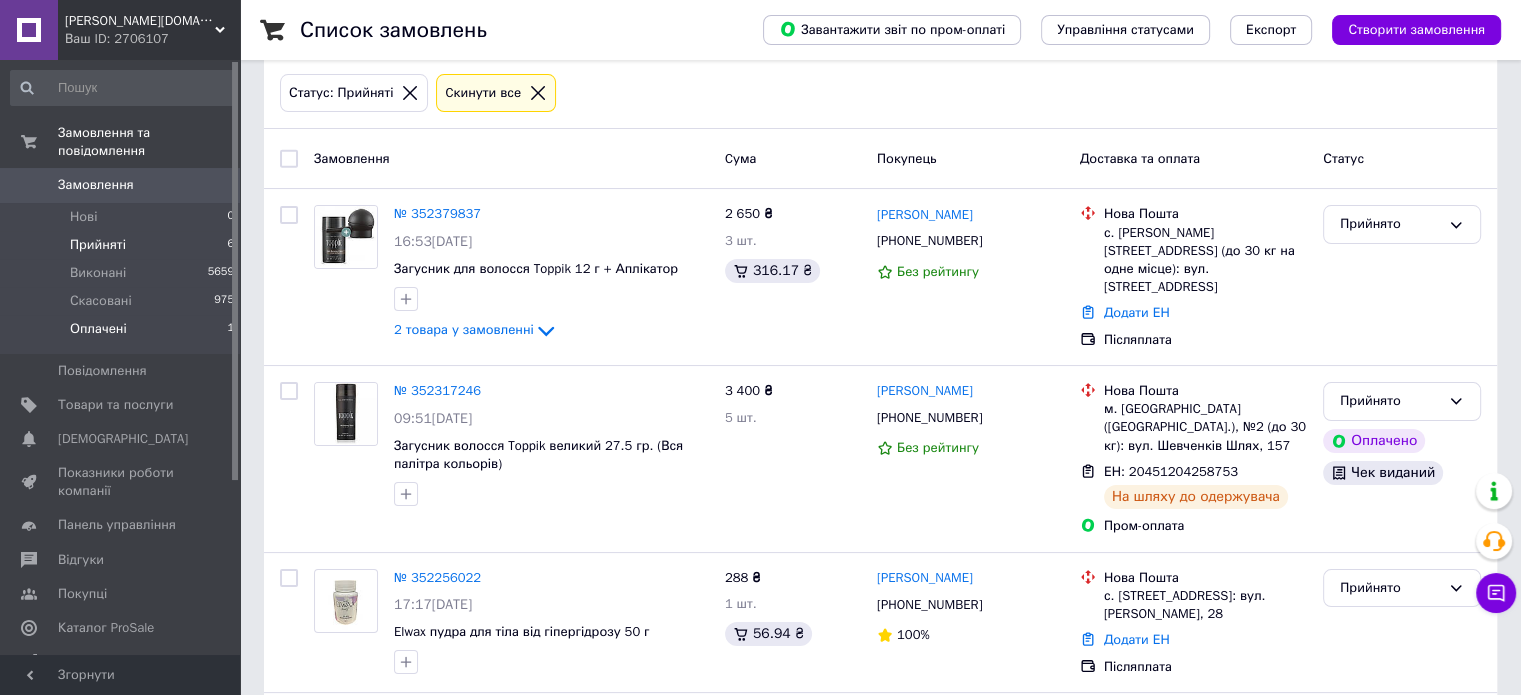 click on "Оплачені" at bounding box center (98, 329) 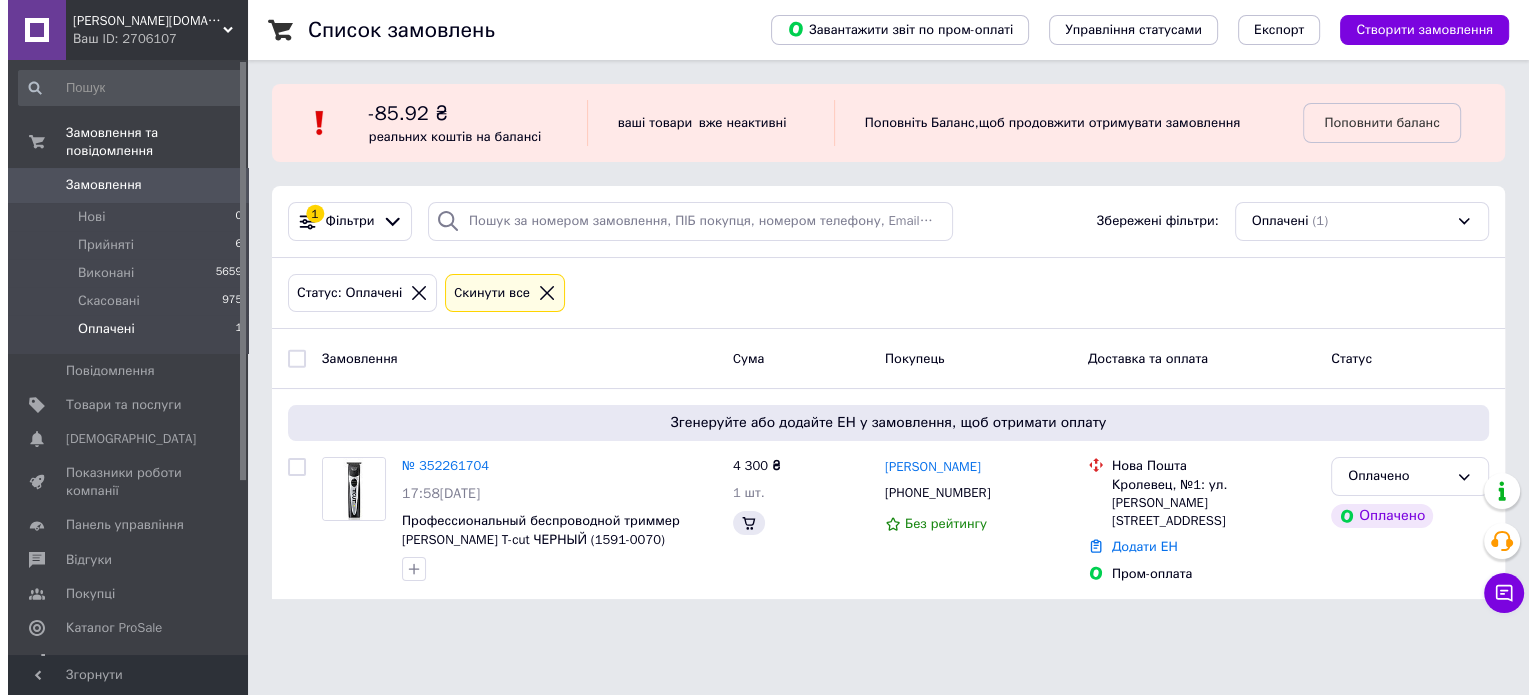scroll, scrollTop: 0, scrollLeft: 0, axis: both 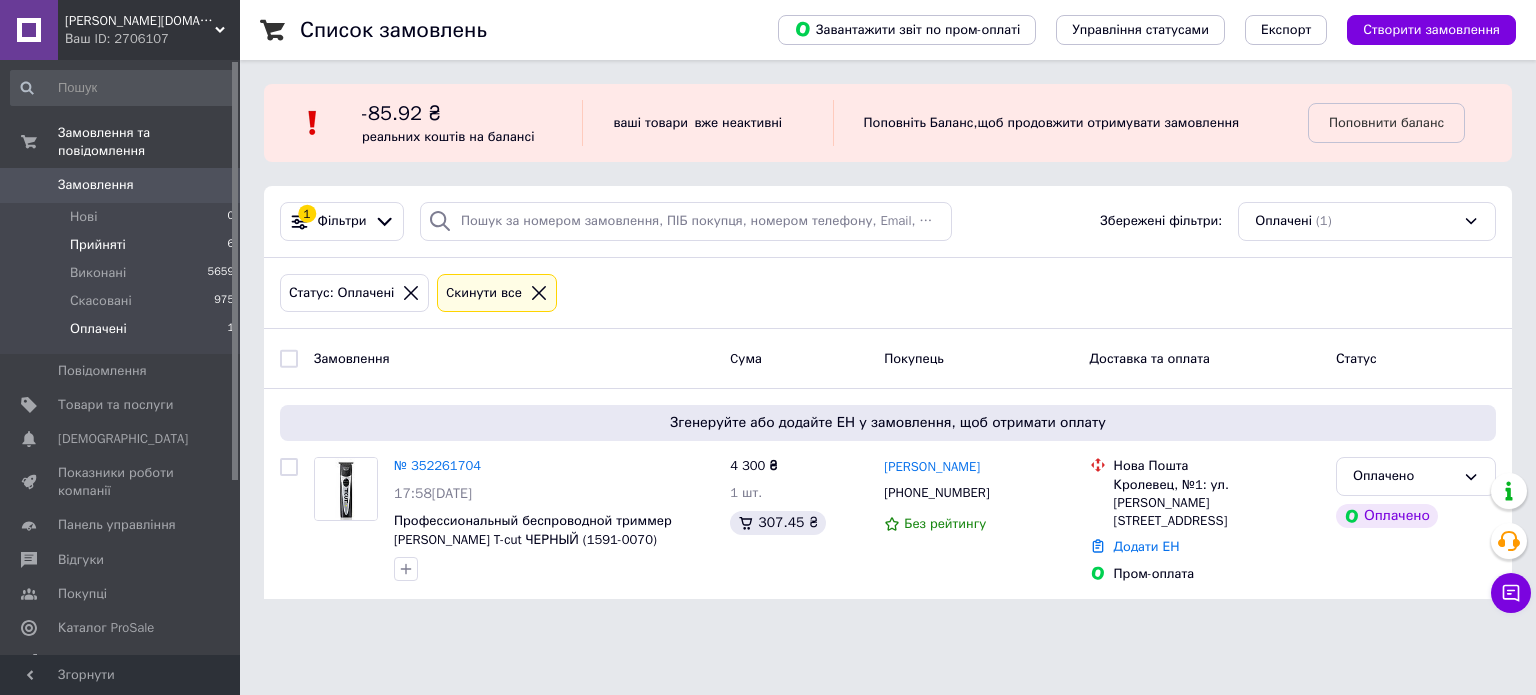 click on "Прийняті" at bounding box center [98, 245] 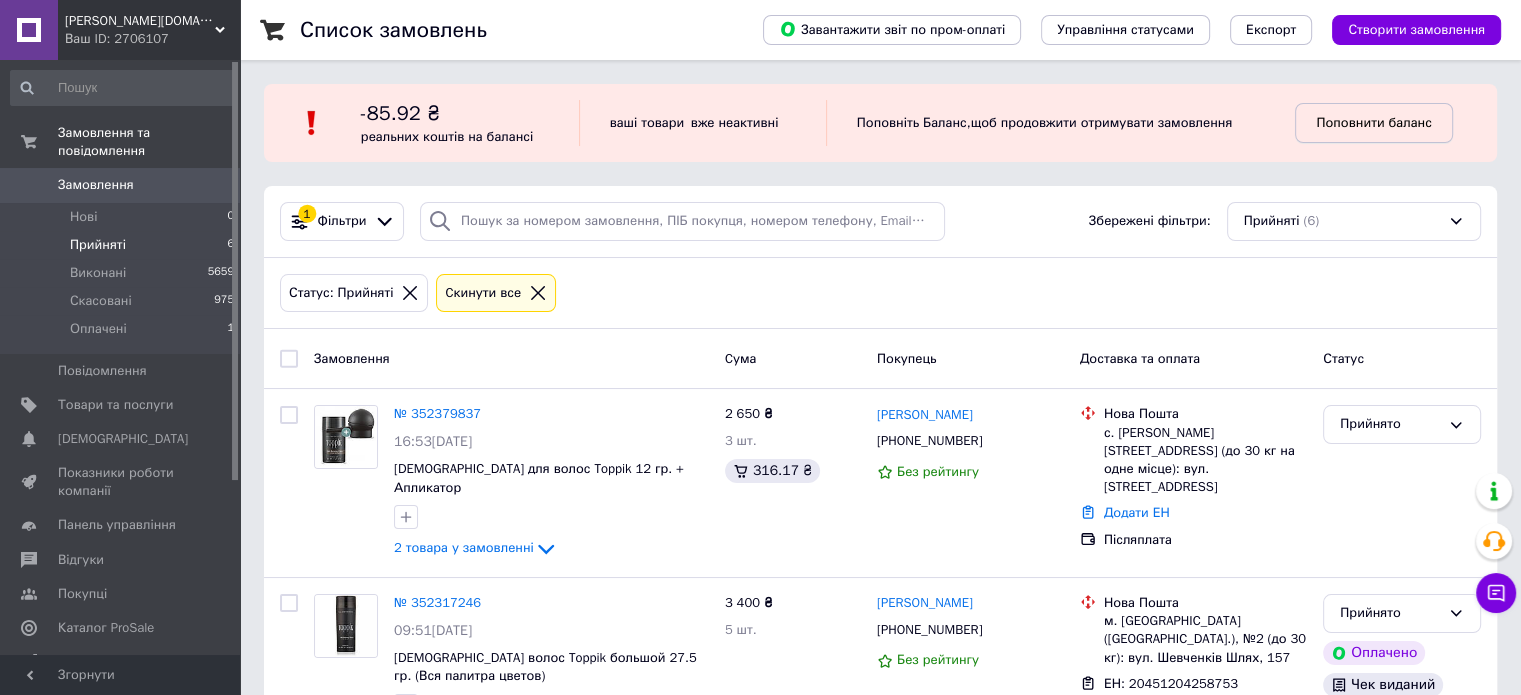 click on "Поповнити баланс" at bounding box center [1373, 122] 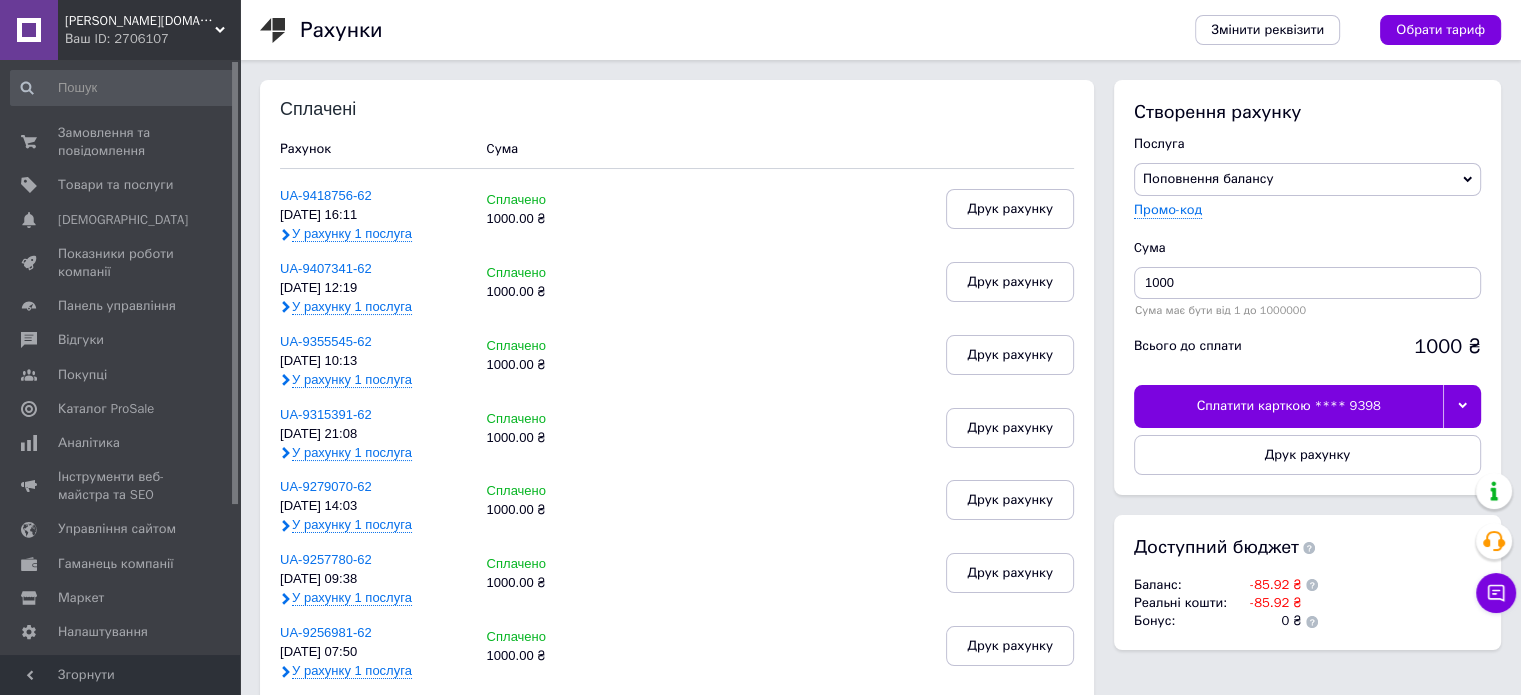click on "Сплатити карткою  **** 9398" at bounding box center [1288, 406] 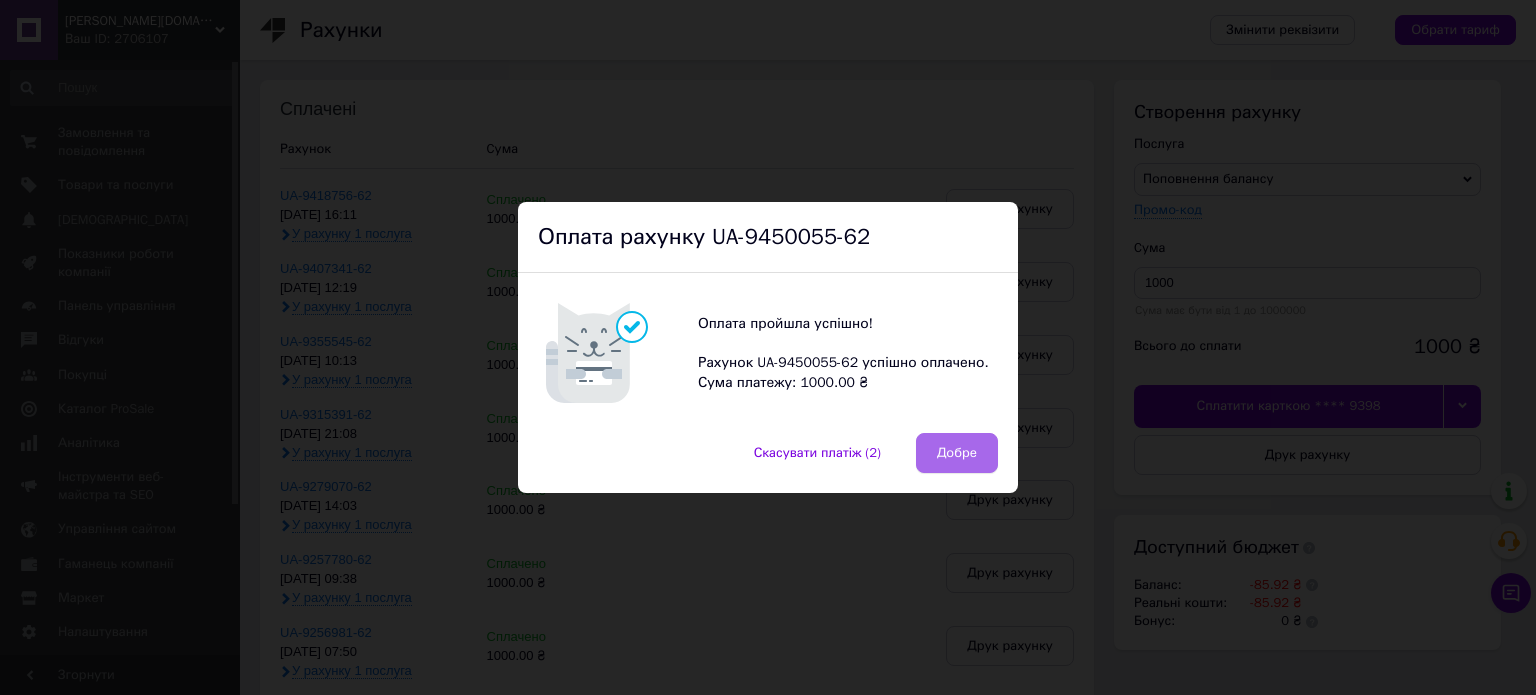 click on "Добре" at bounding box center [957, 453] 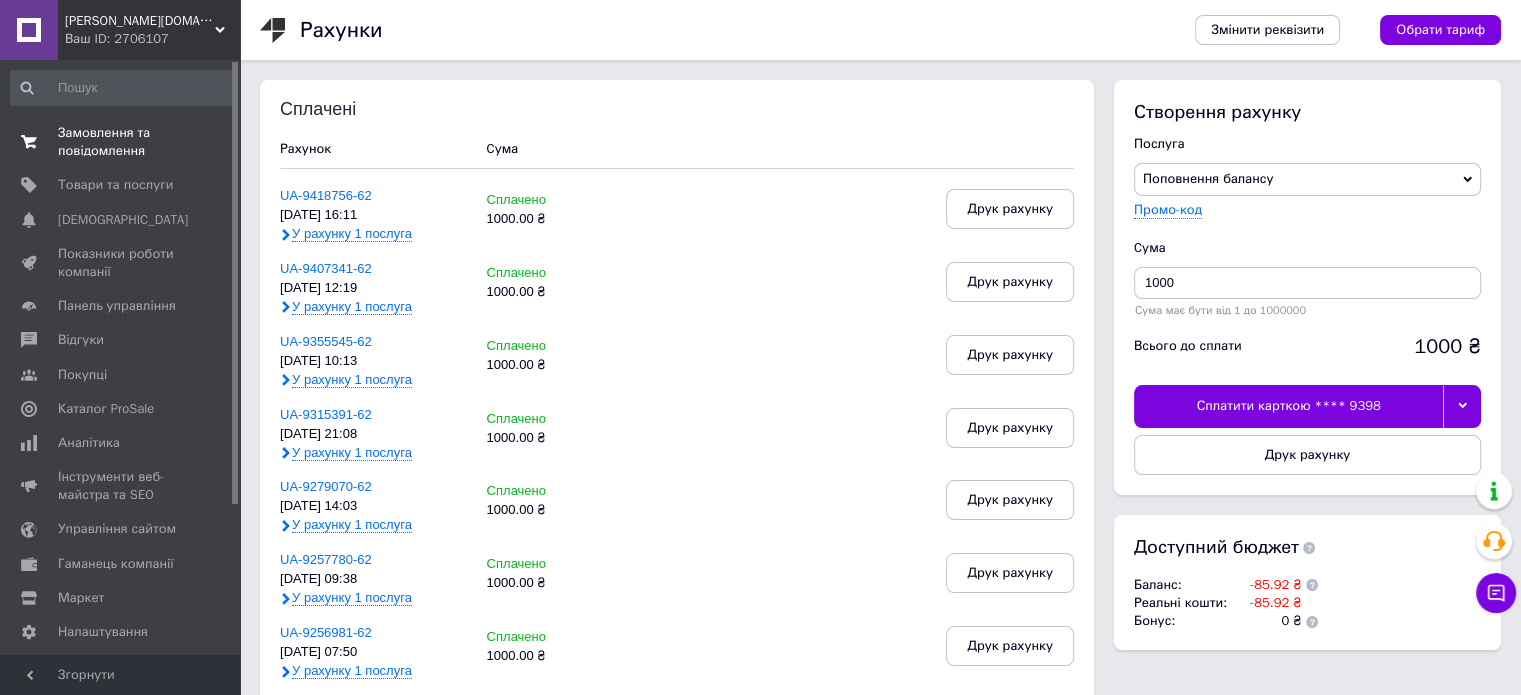 click on "Замовлення та повідомлення" at bounding box center [121, 142] 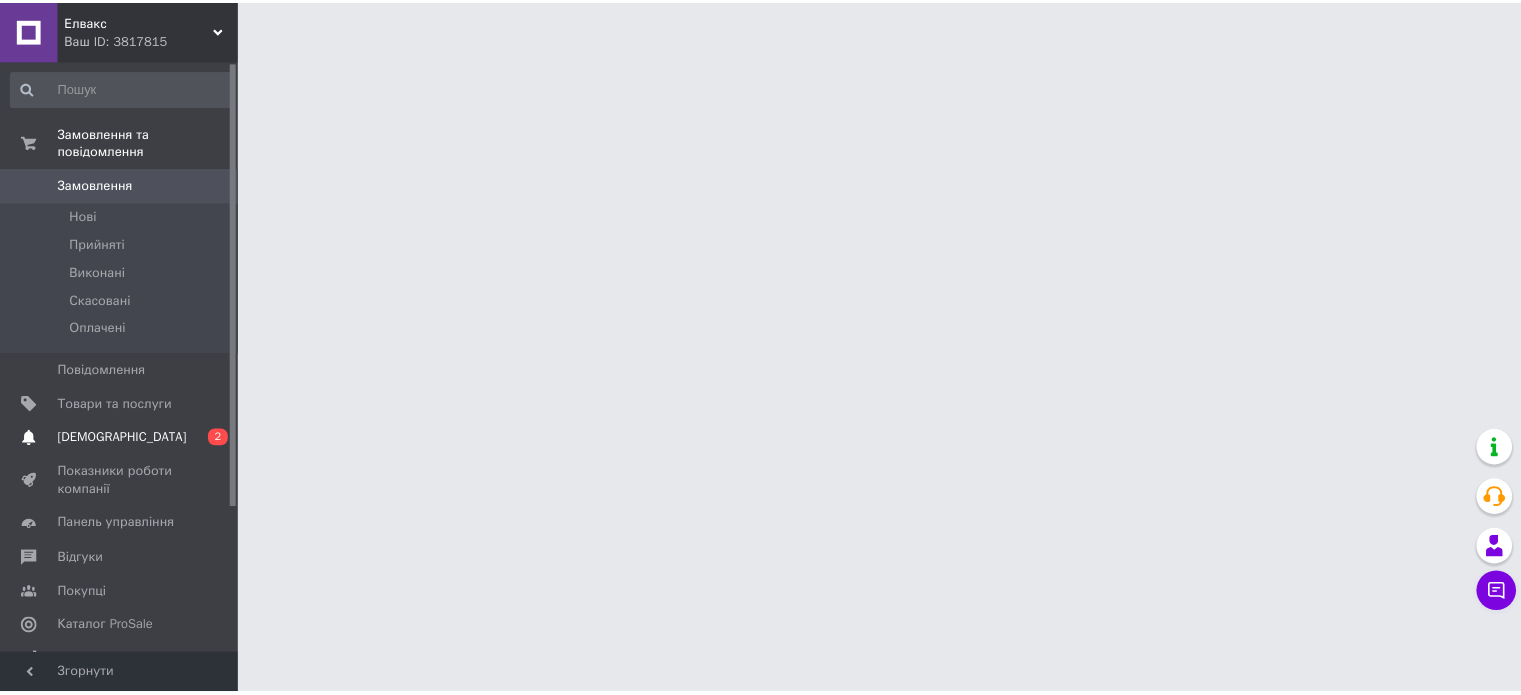 scroll, scrollTop: 0, scrollLeft: 0, axis: both 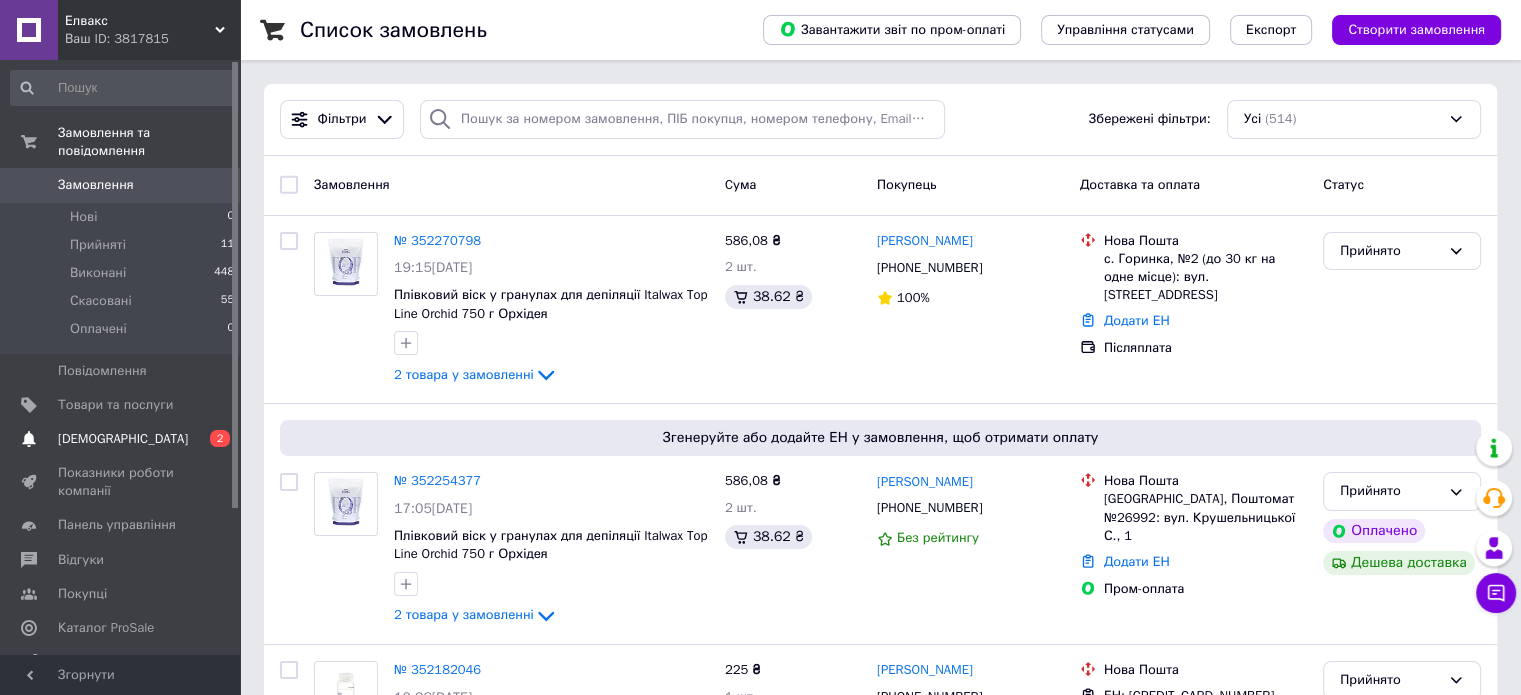 click on "[DEMOGRAPHIC_DATA]" at bounding box center (123, 439) 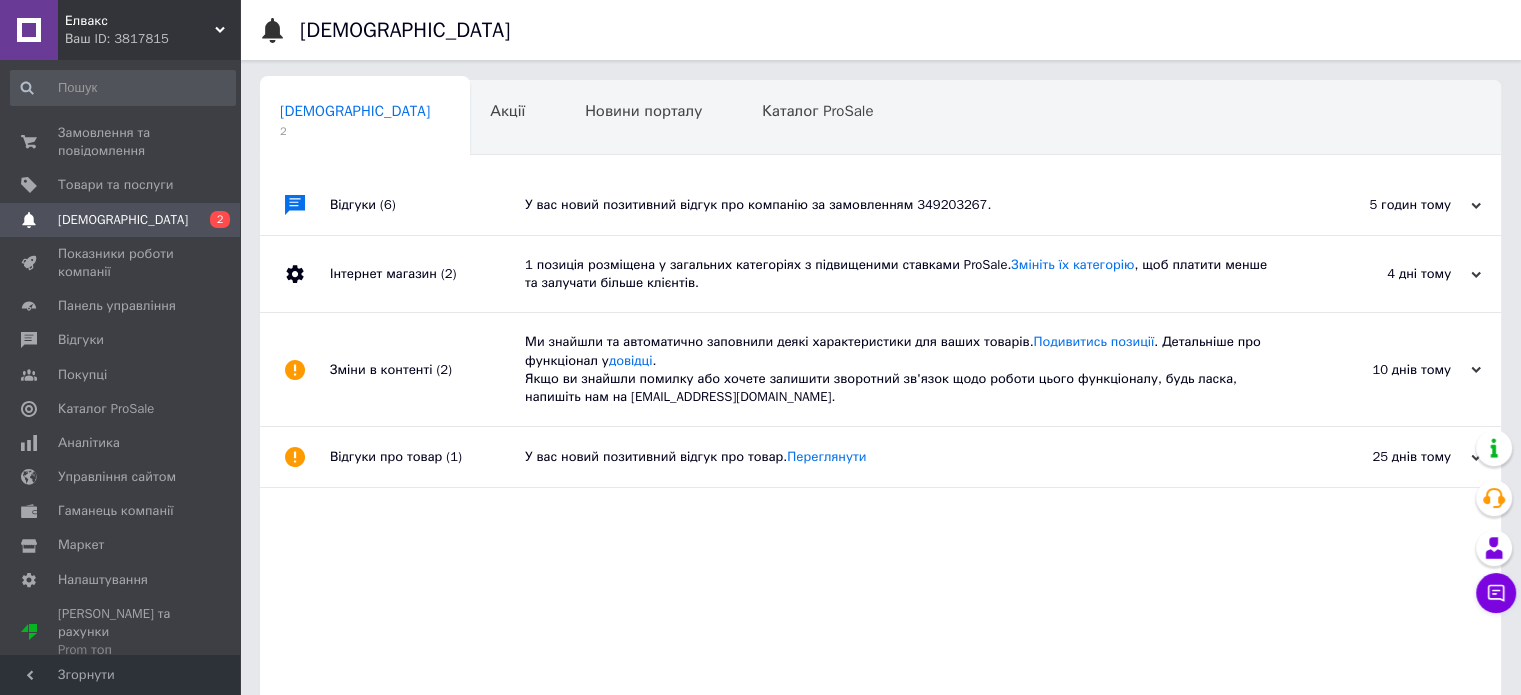click on "У вас новий позитивний відгук про компанію за замовленням 349203267." at bounding box center [903, 205] 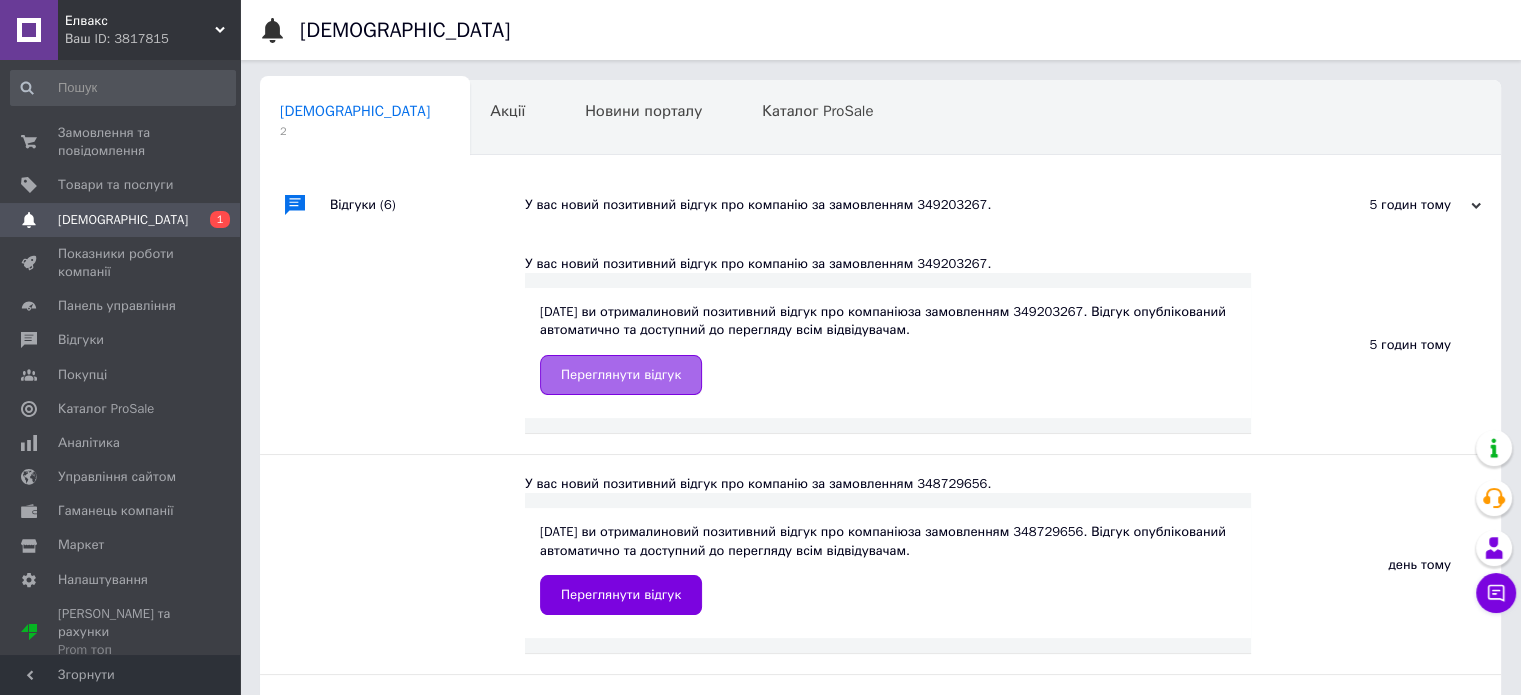 click on "Переглянути відгук" at bounding box center (621, 375) 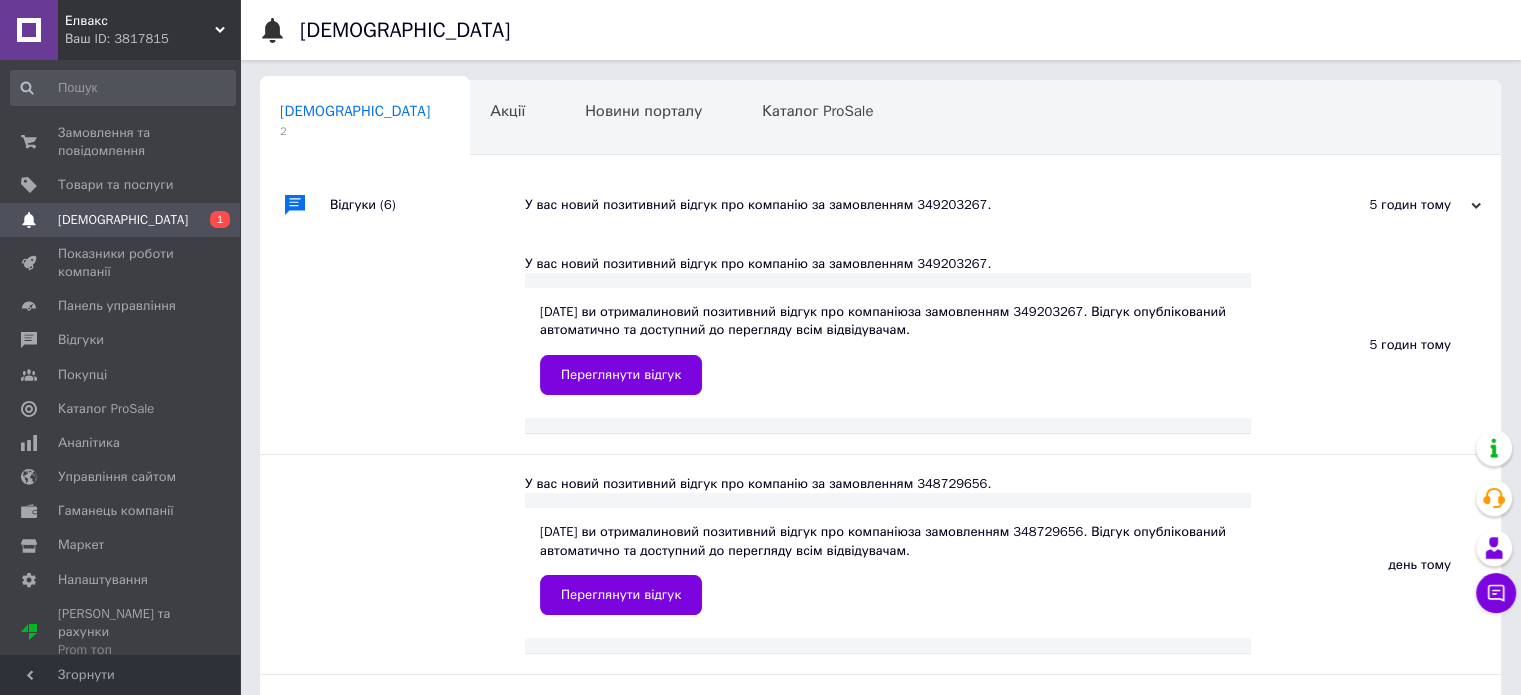 click on "[DEMOGRAPHIC_DATA]" at bounding box center (355, 111) 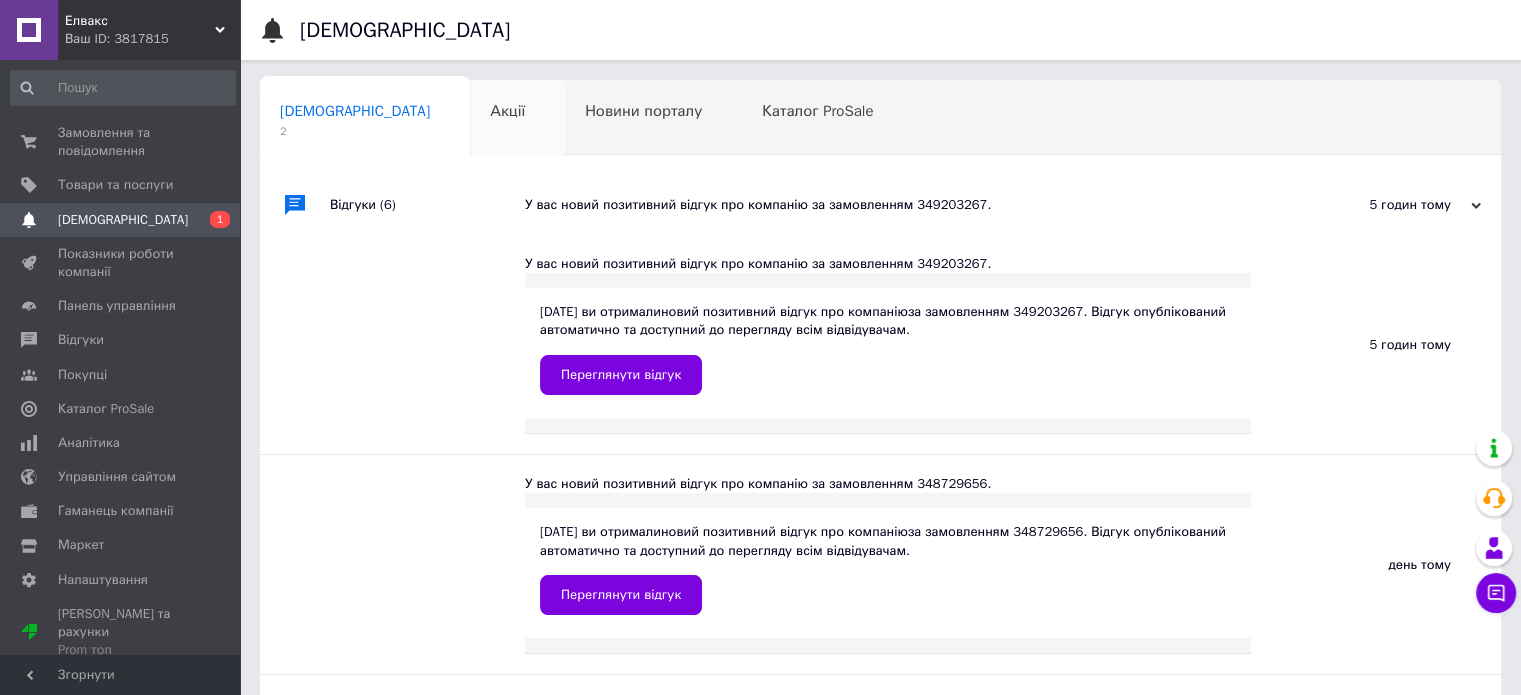 click on "Акції 0" at bounding box center [517, 119] 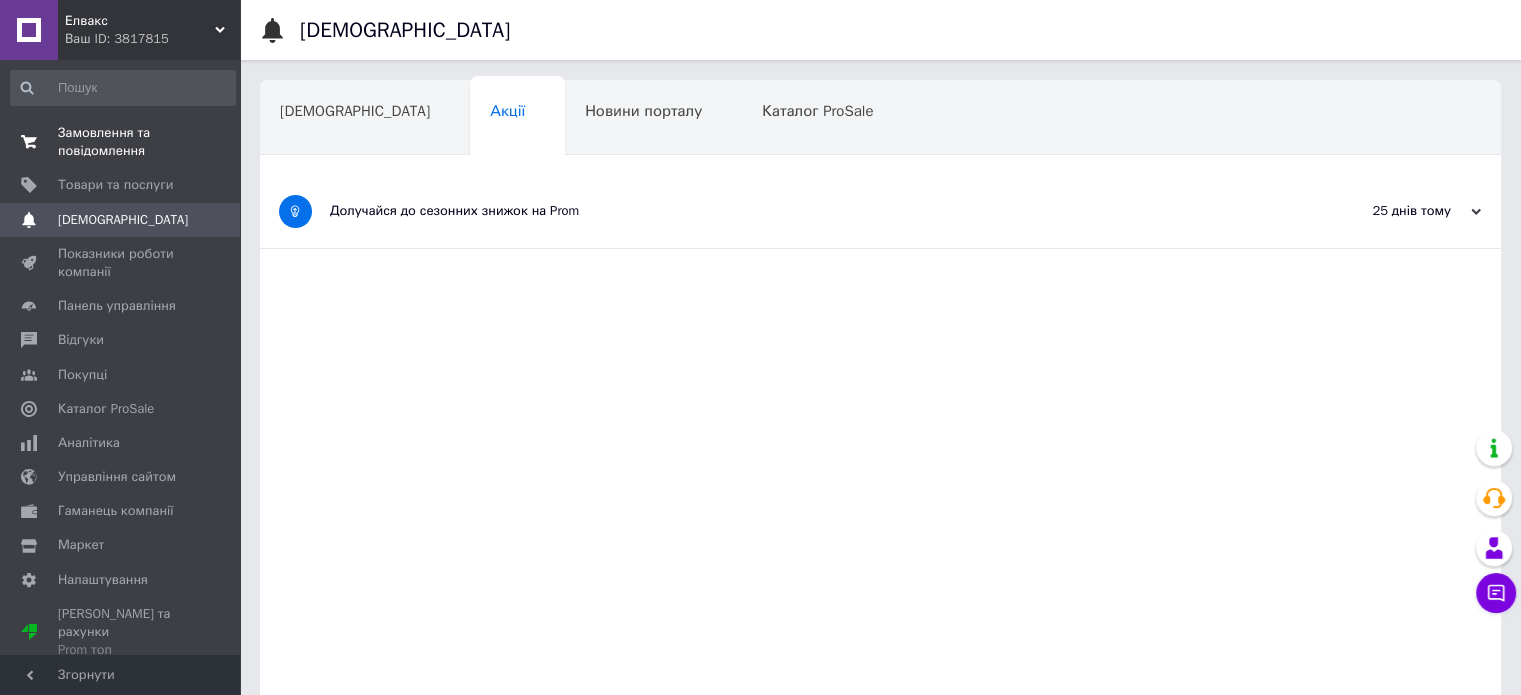 click on "Замовлення та повідомлення" at bounding box center (121, 142) 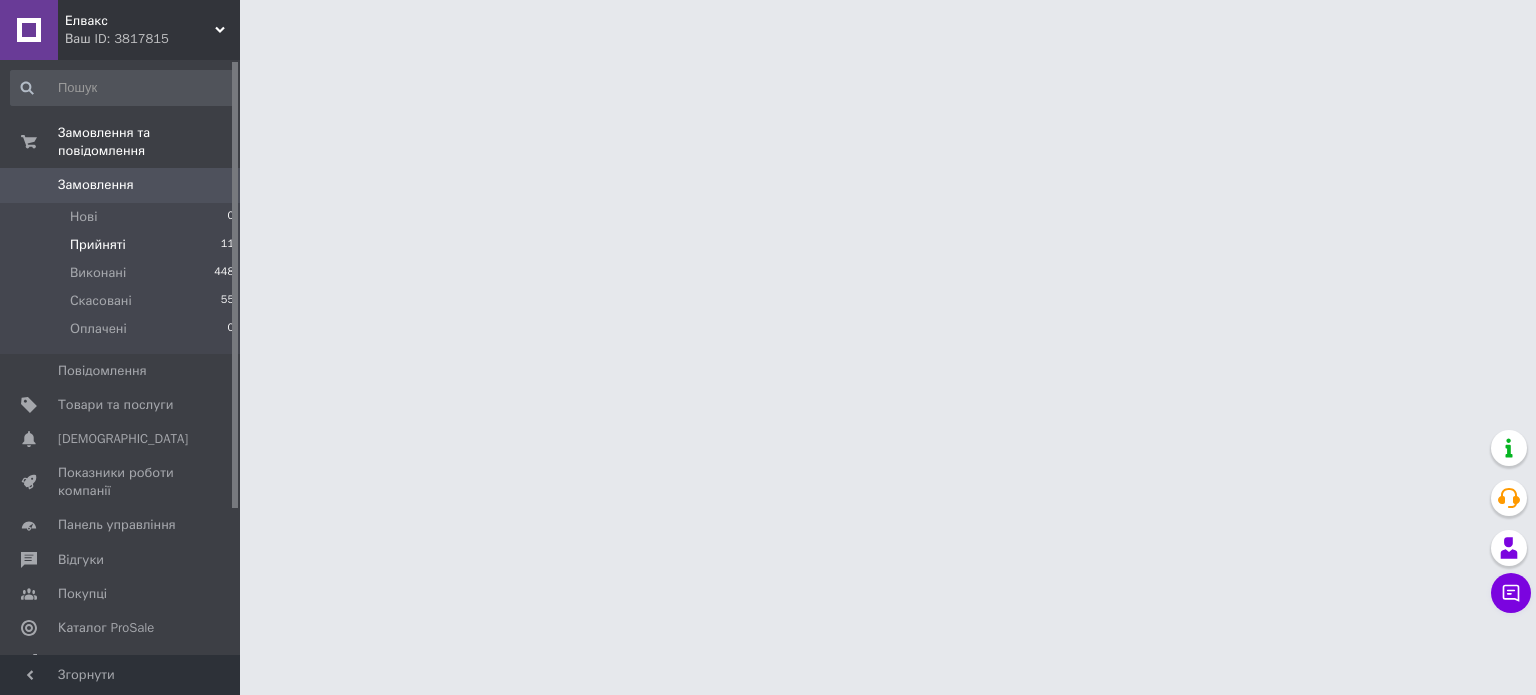 click on "Прийняті" at bounding box center [98, 245] 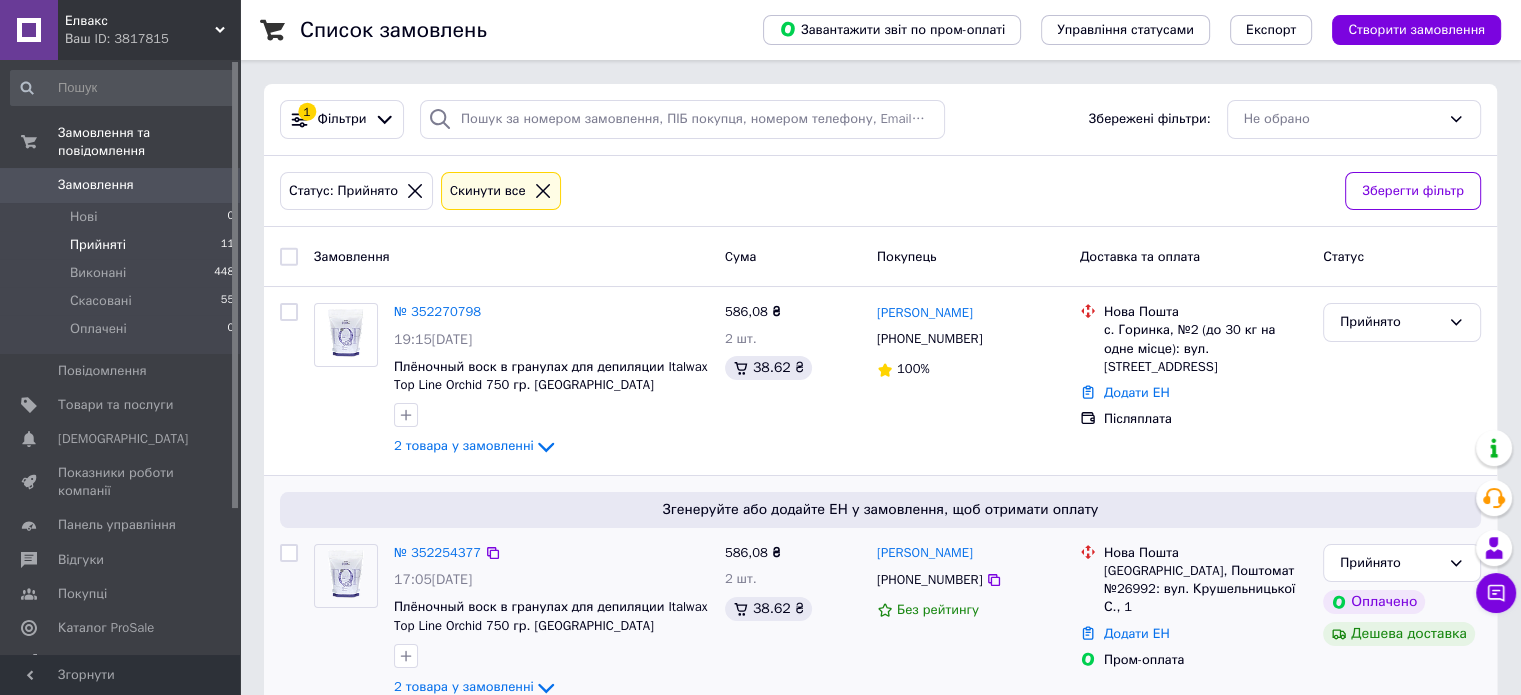 scroll, scrollTop: 100, scrollLeft: 0, axis: vertical 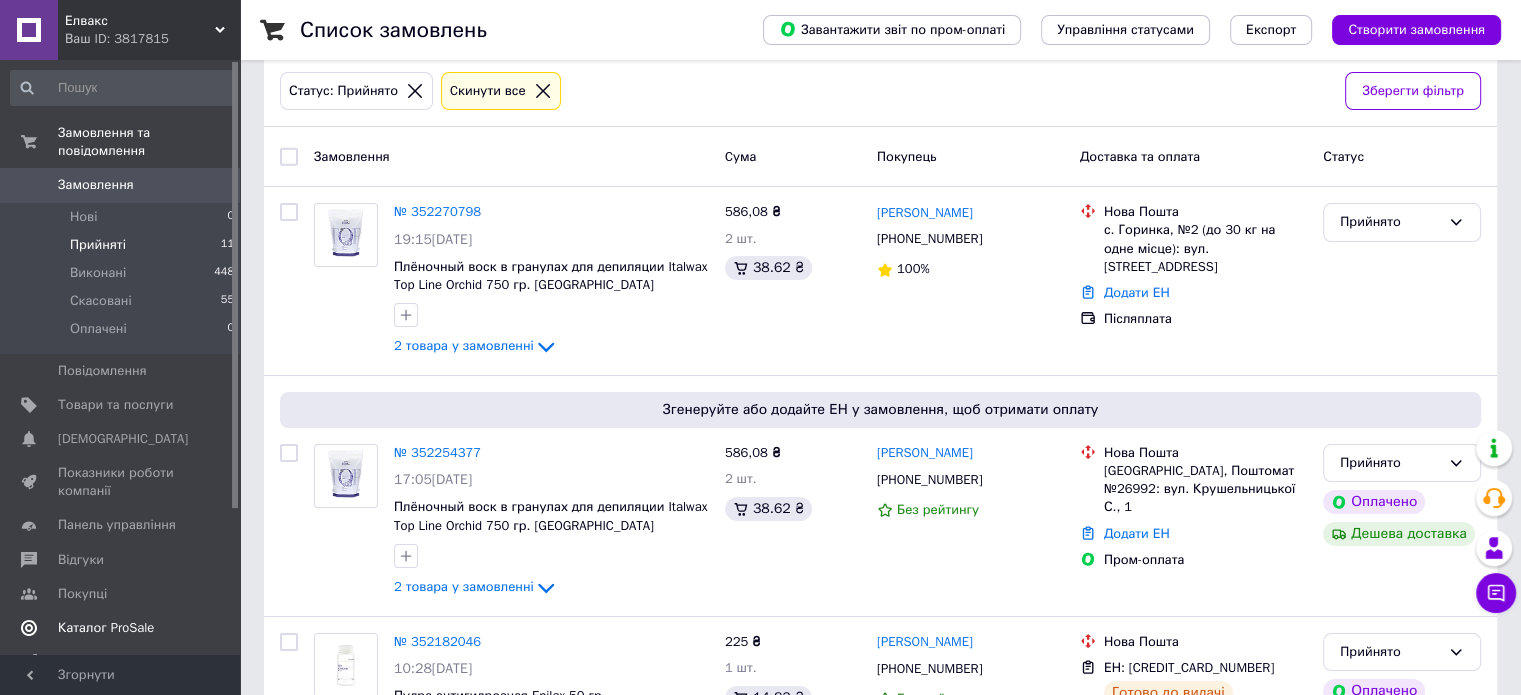 click on "Каталог ProSale" at bounding box center [106, 628] 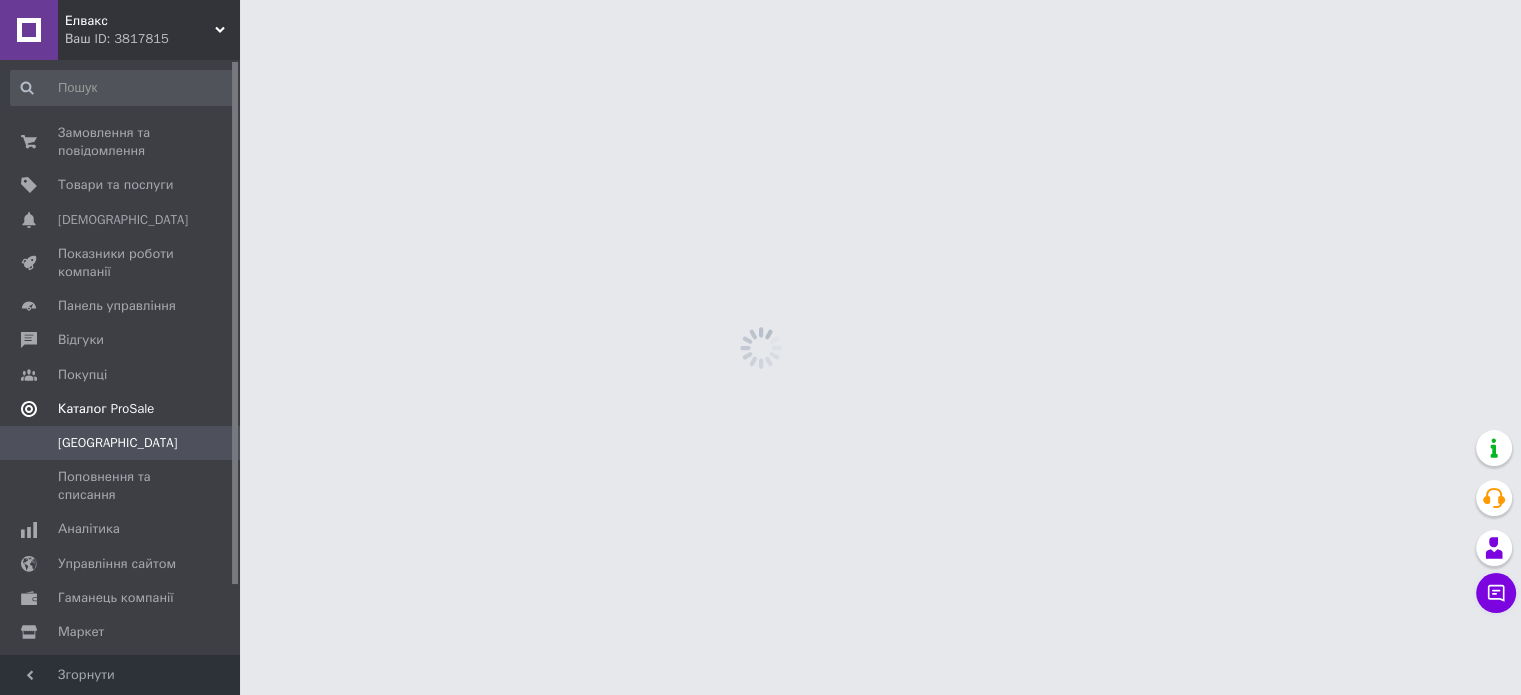 scroll, scrollTop: 0, scrollLeft: 0, axis: both 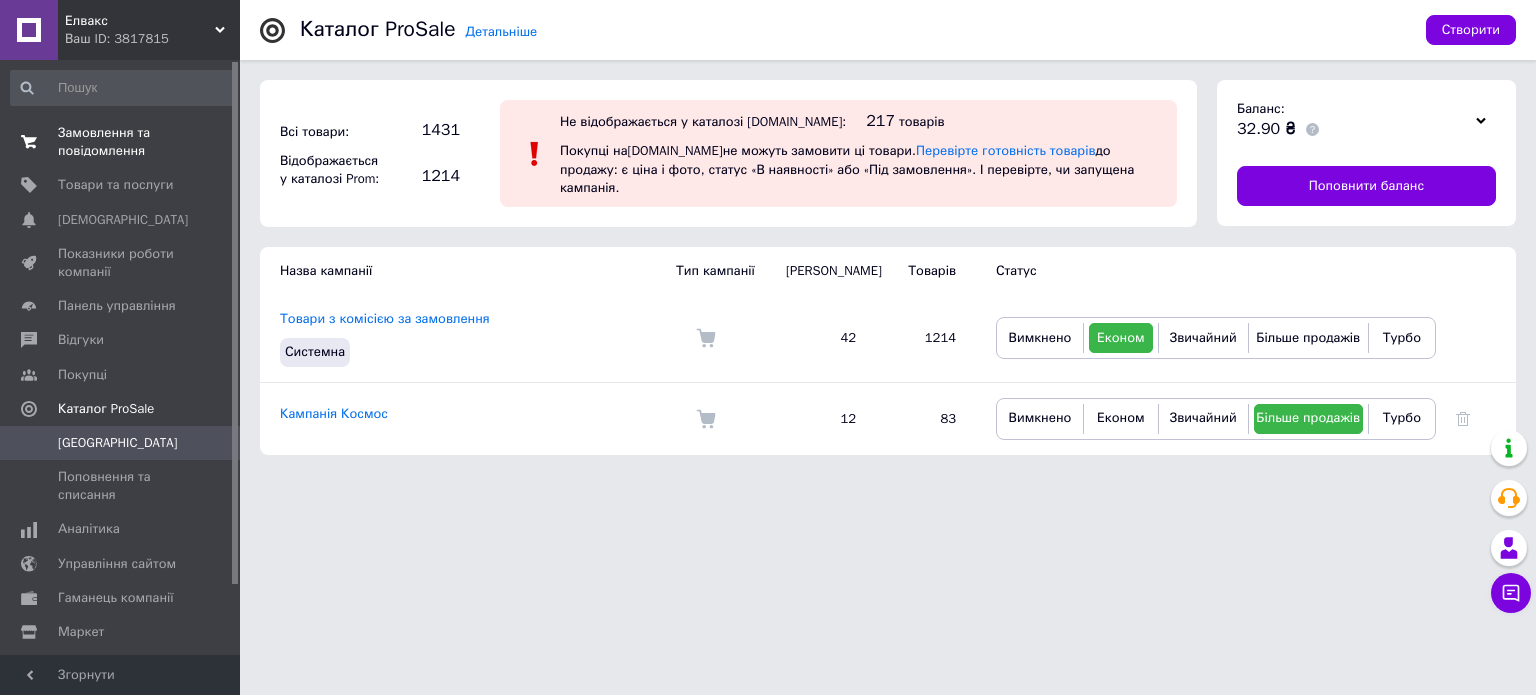 click on "Замовлення та повідомлення" at bounding box center [121, 142] 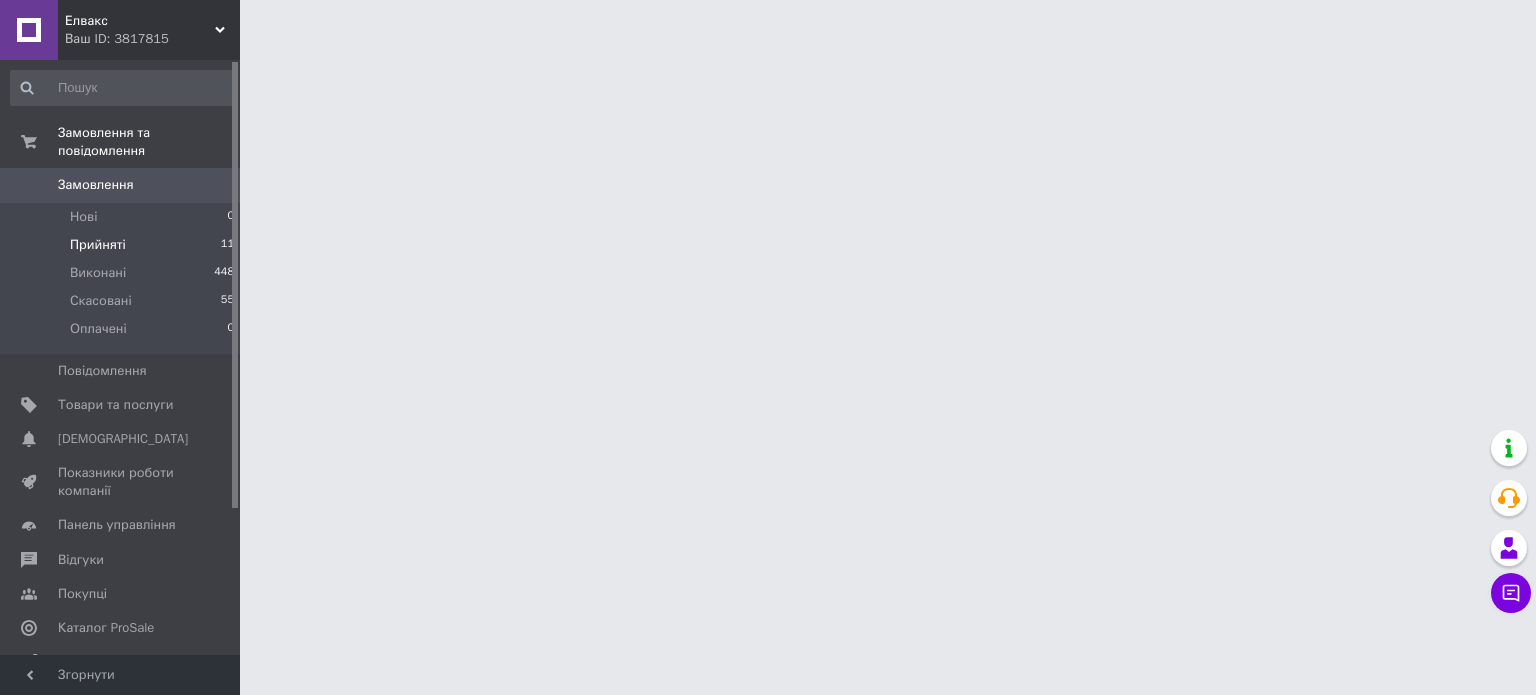 click on "Прийняті" at bounding box center (98, 245) 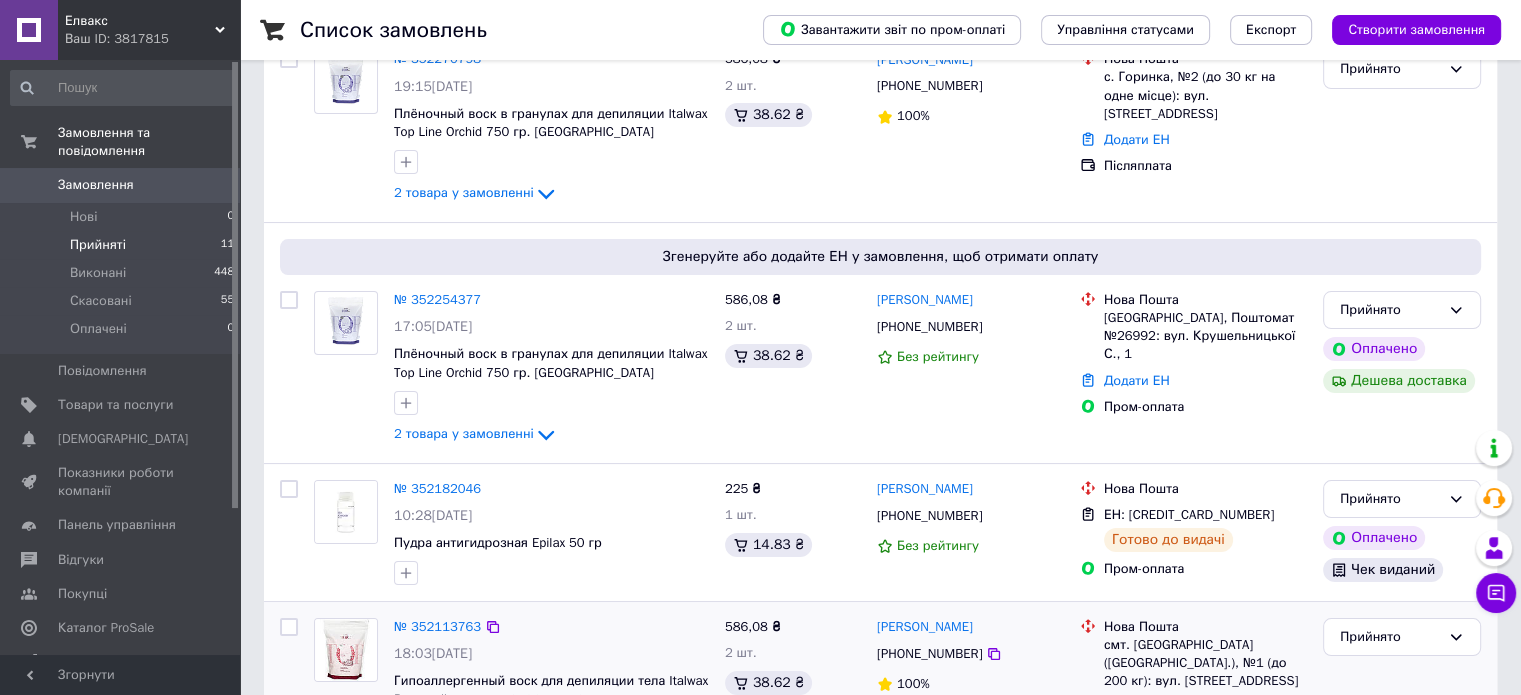 scroll, scrollTop: 400, scrollLeft: 0, axis: vertical 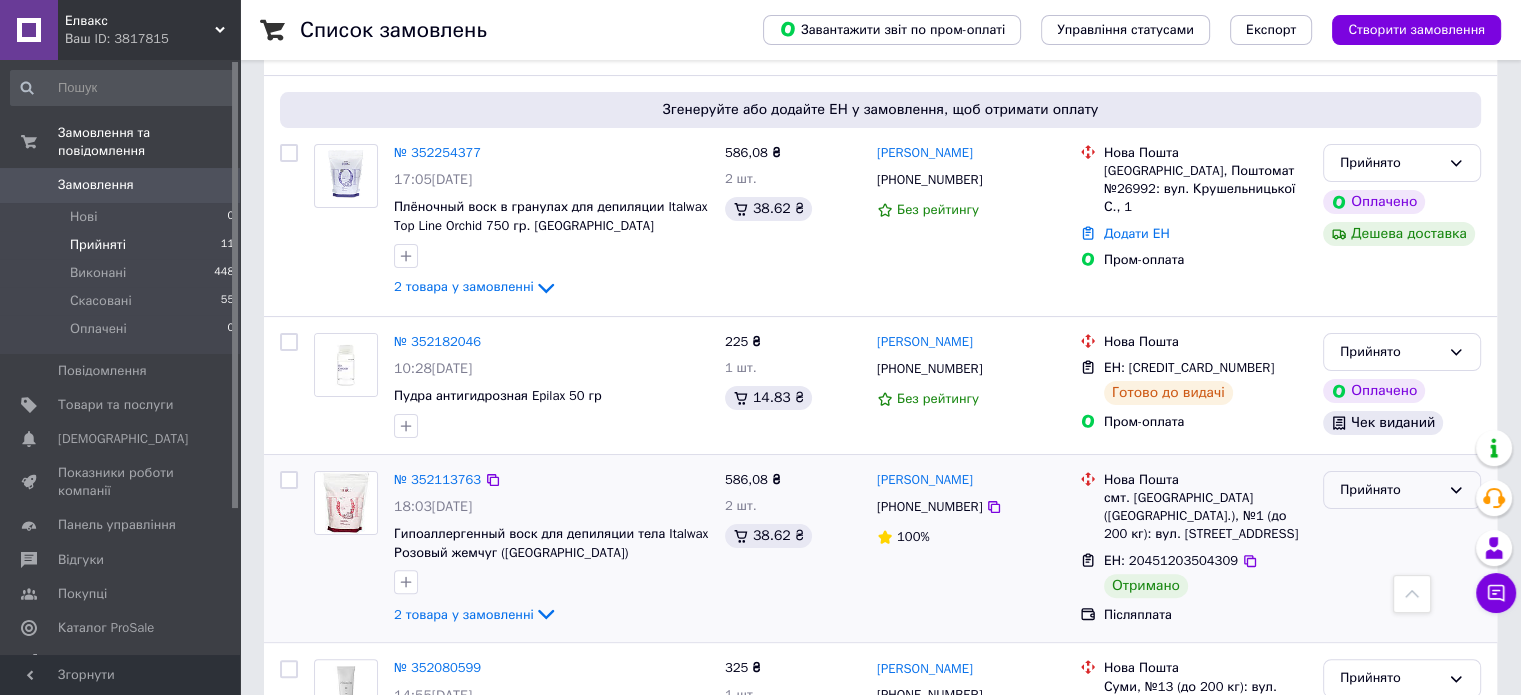 click on "Прийнято" at bounding box center (1390, 490) 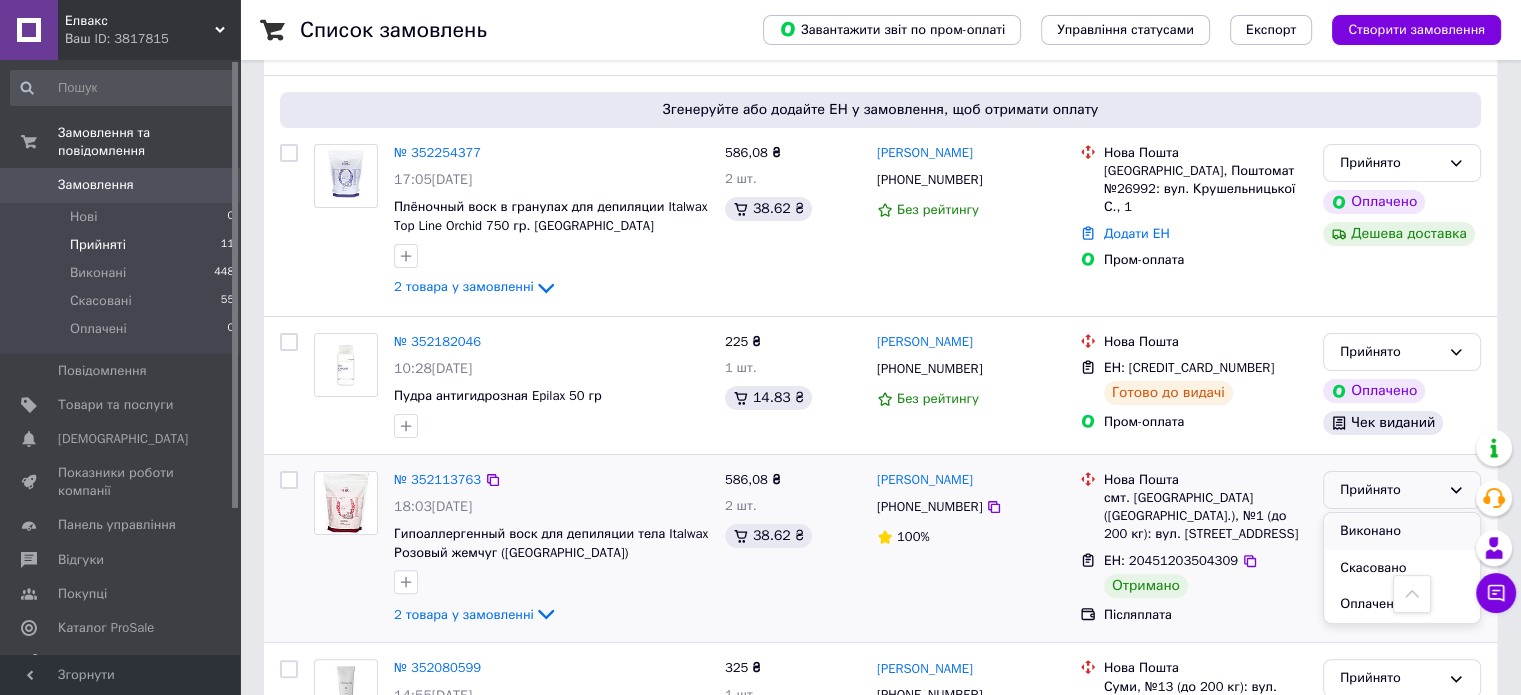 click on "Виконано" at bounding box center [1402, 531] 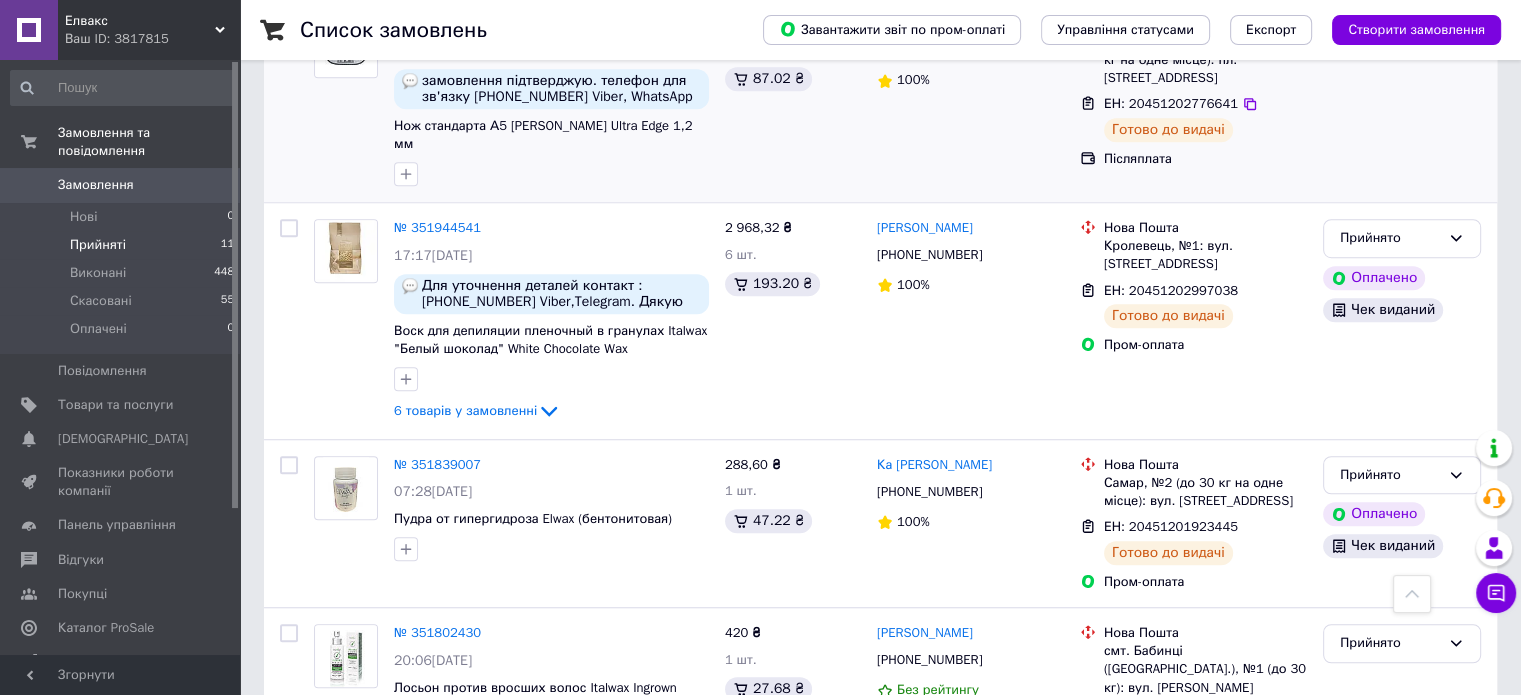 scroll, scrollTop: 1600, scrollLeft: 0, axis: vertical 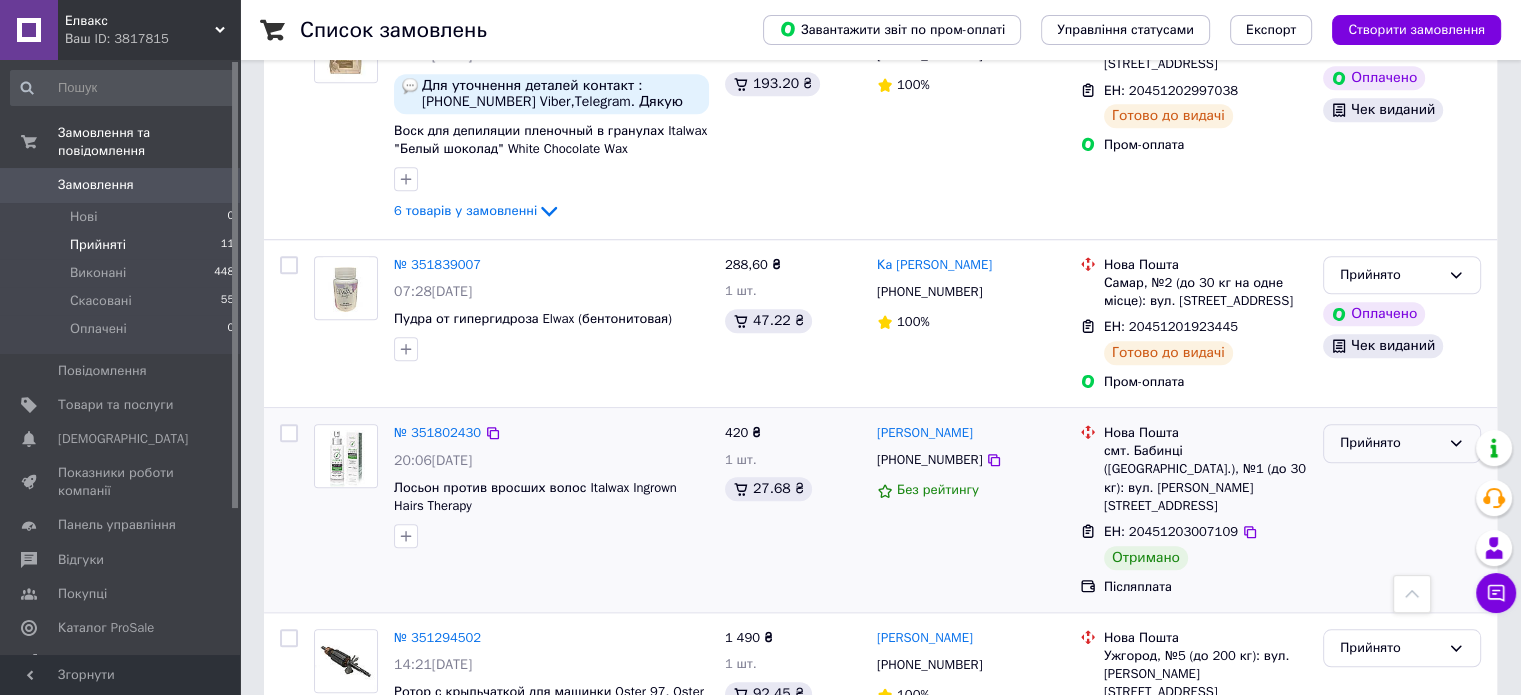 click on "Прийнято" at bounding box center [1390, 443] 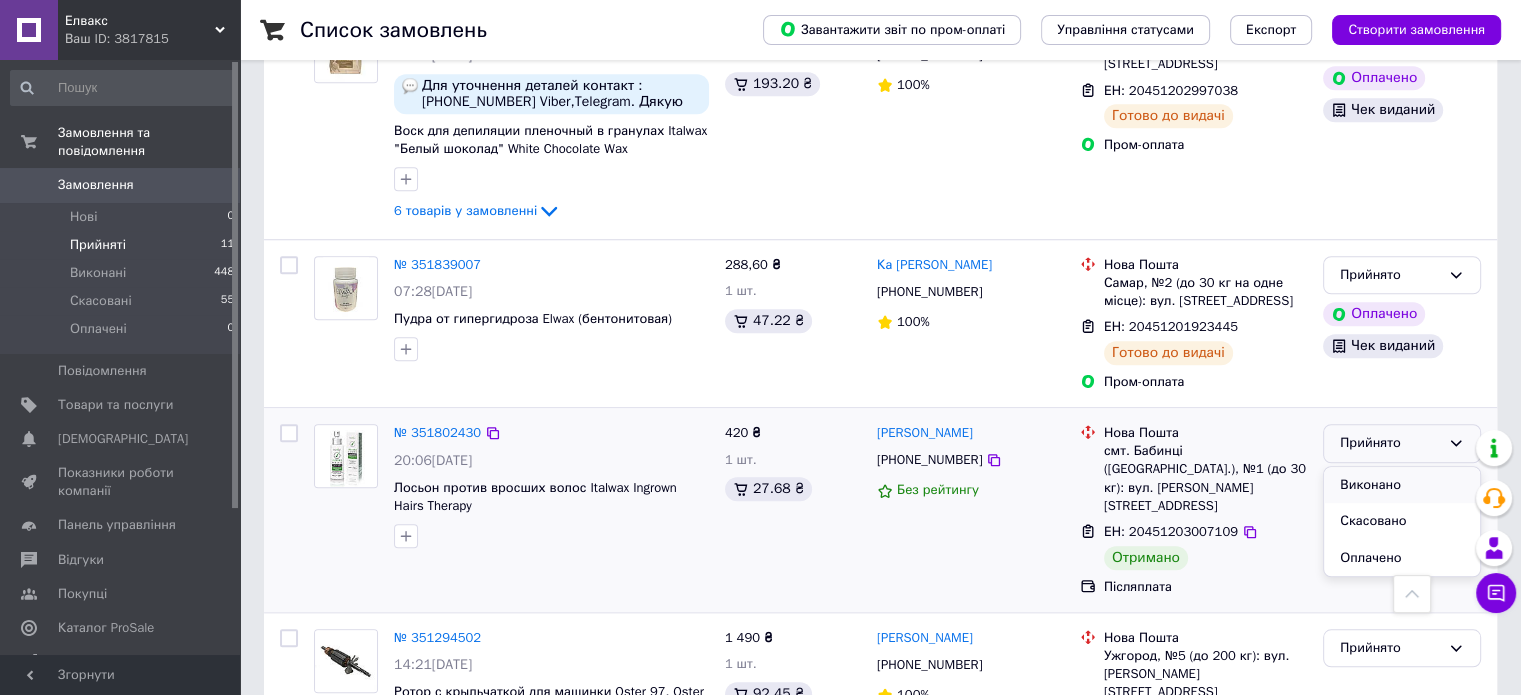 click on "Виконано" at bounding box center [1402, 485] 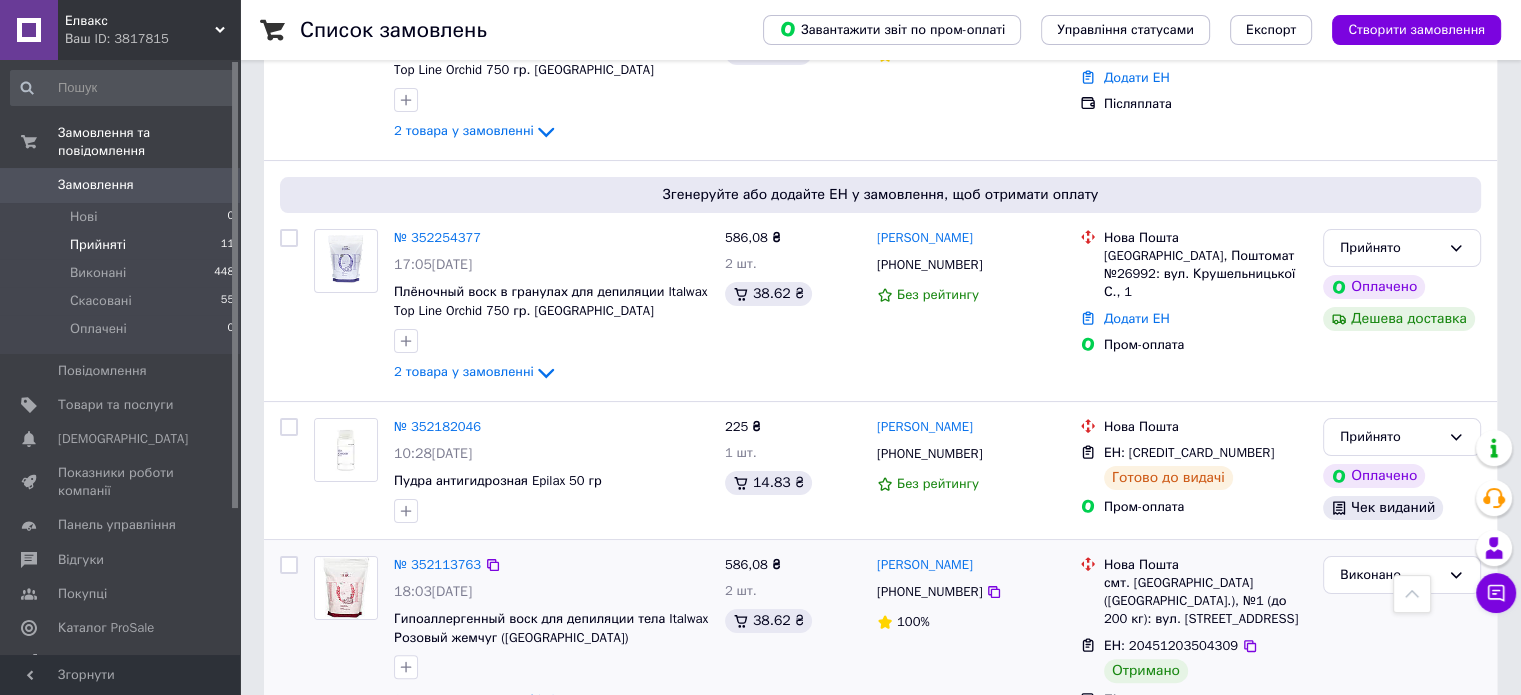 scroll, scrollTop: 132, scrollLeft: 0, axis: vertical 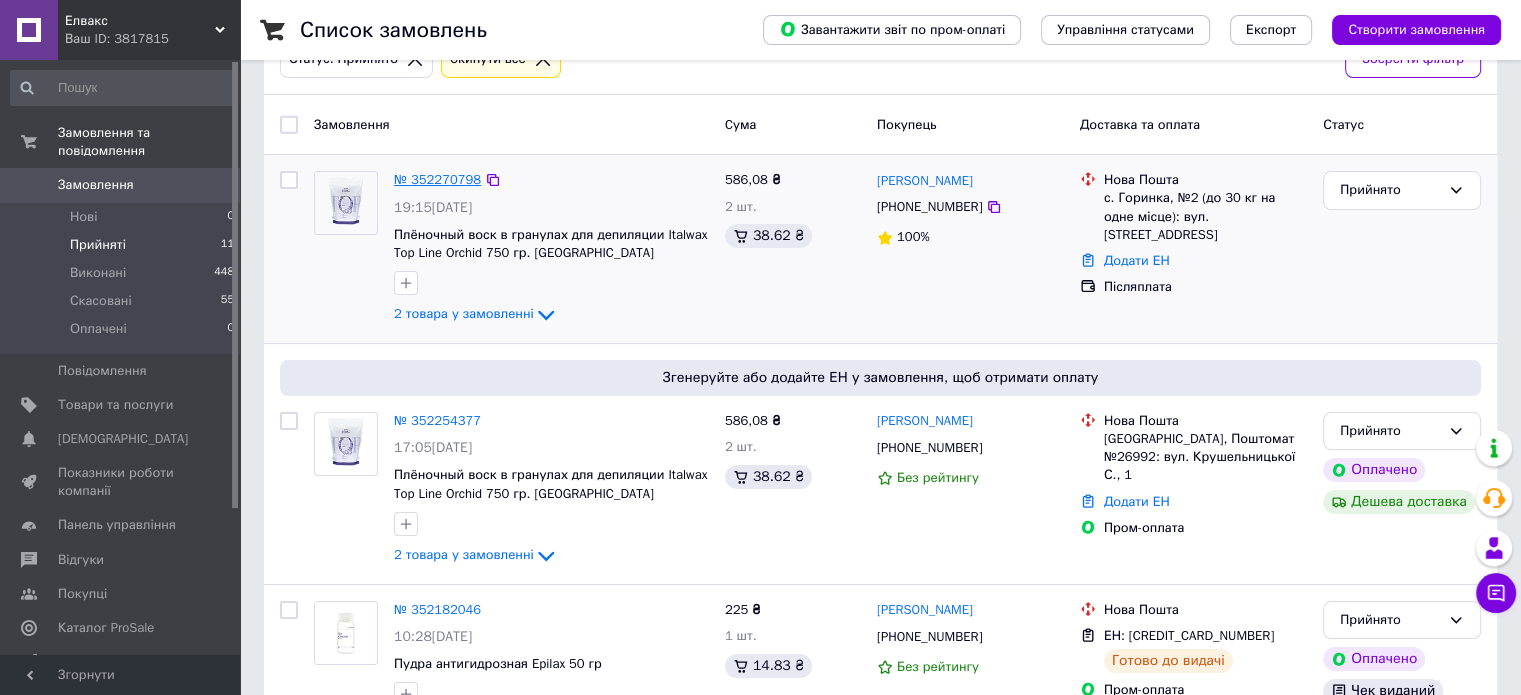 click on "№ 352270798" at bounding box center [437, 179] 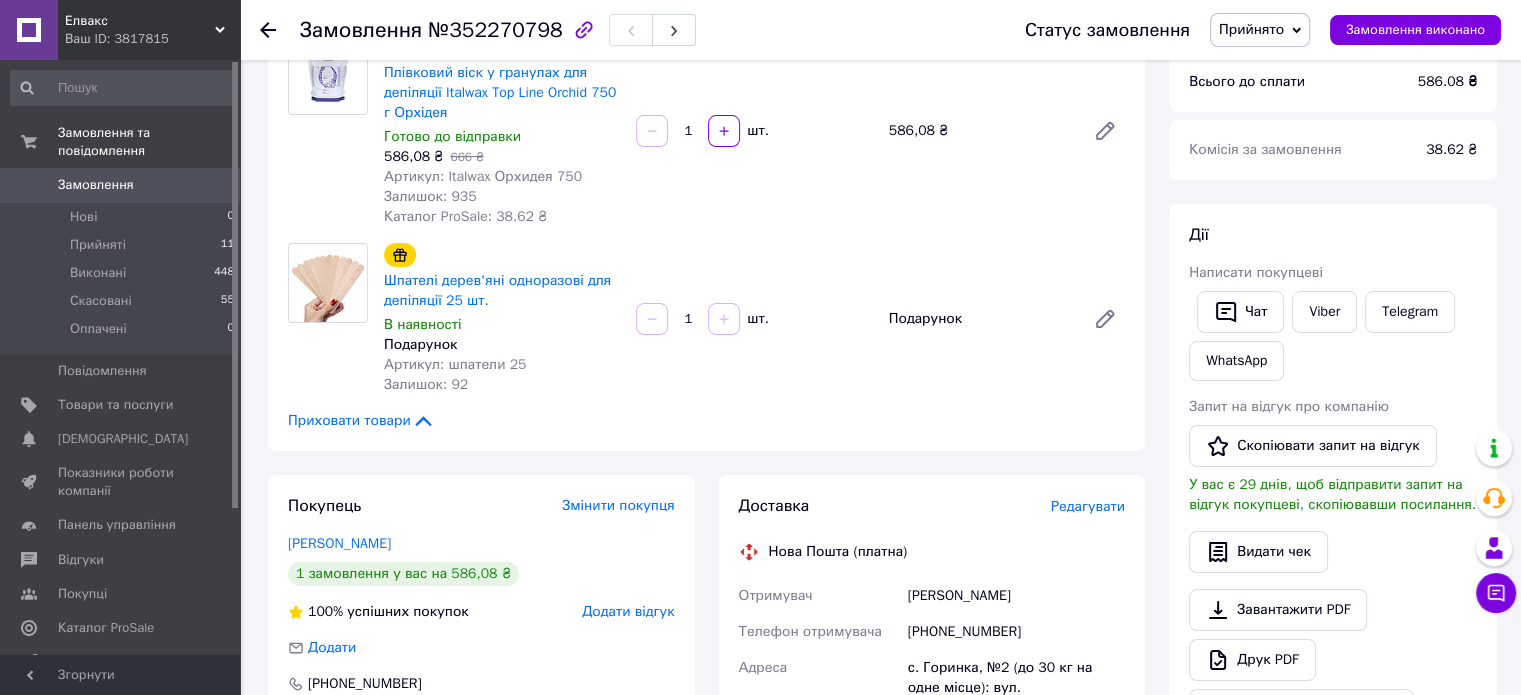 scroll, scrollTop: 300, scrollLeft: 0, axis: vertical 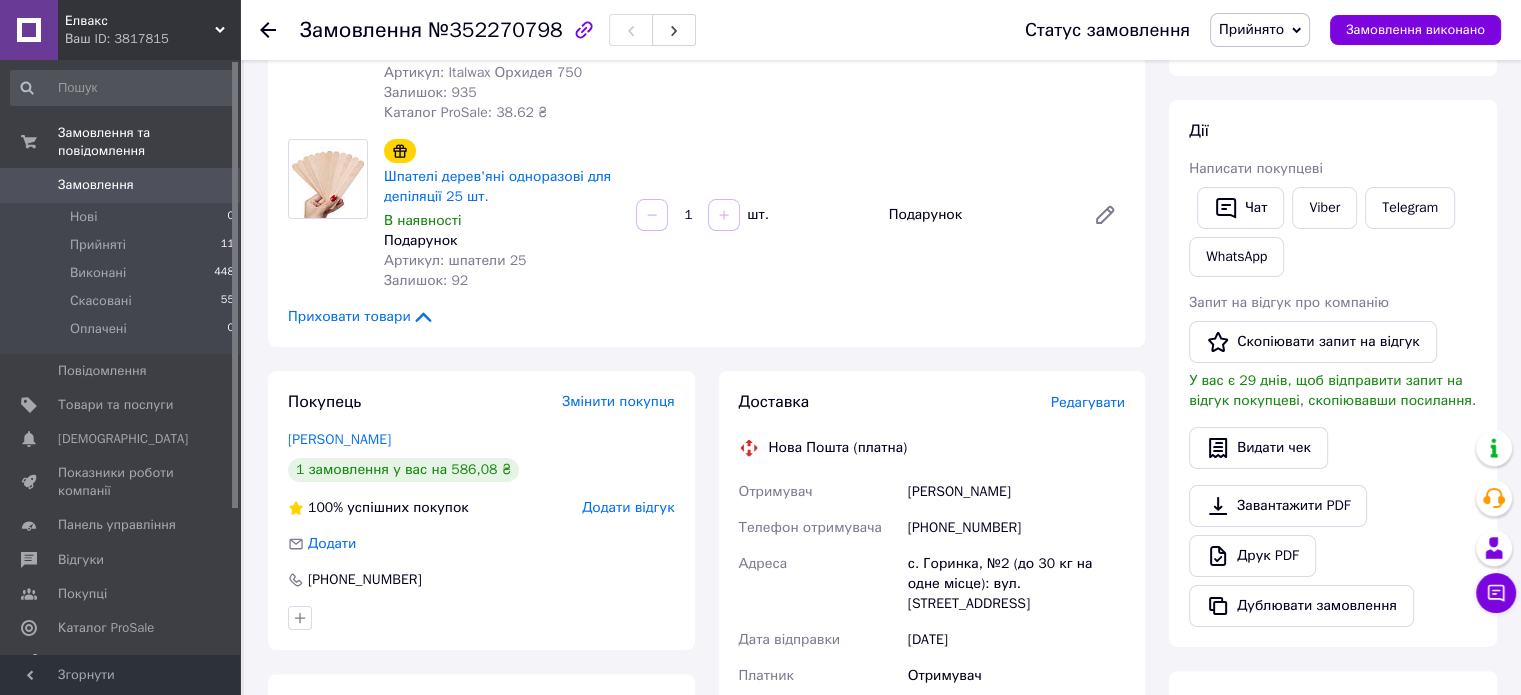 click 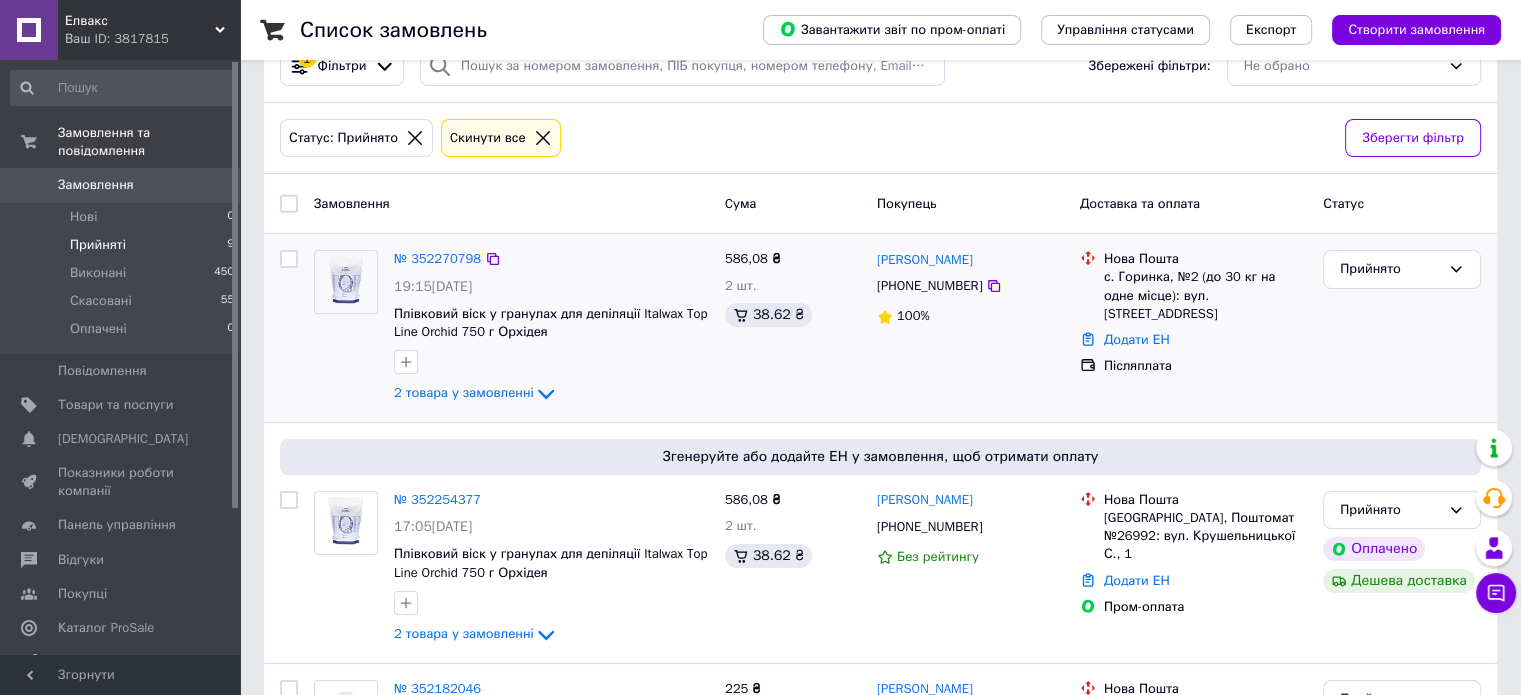 scroll, scrollTop: 200, scrollLeft: 0, axis: vertical 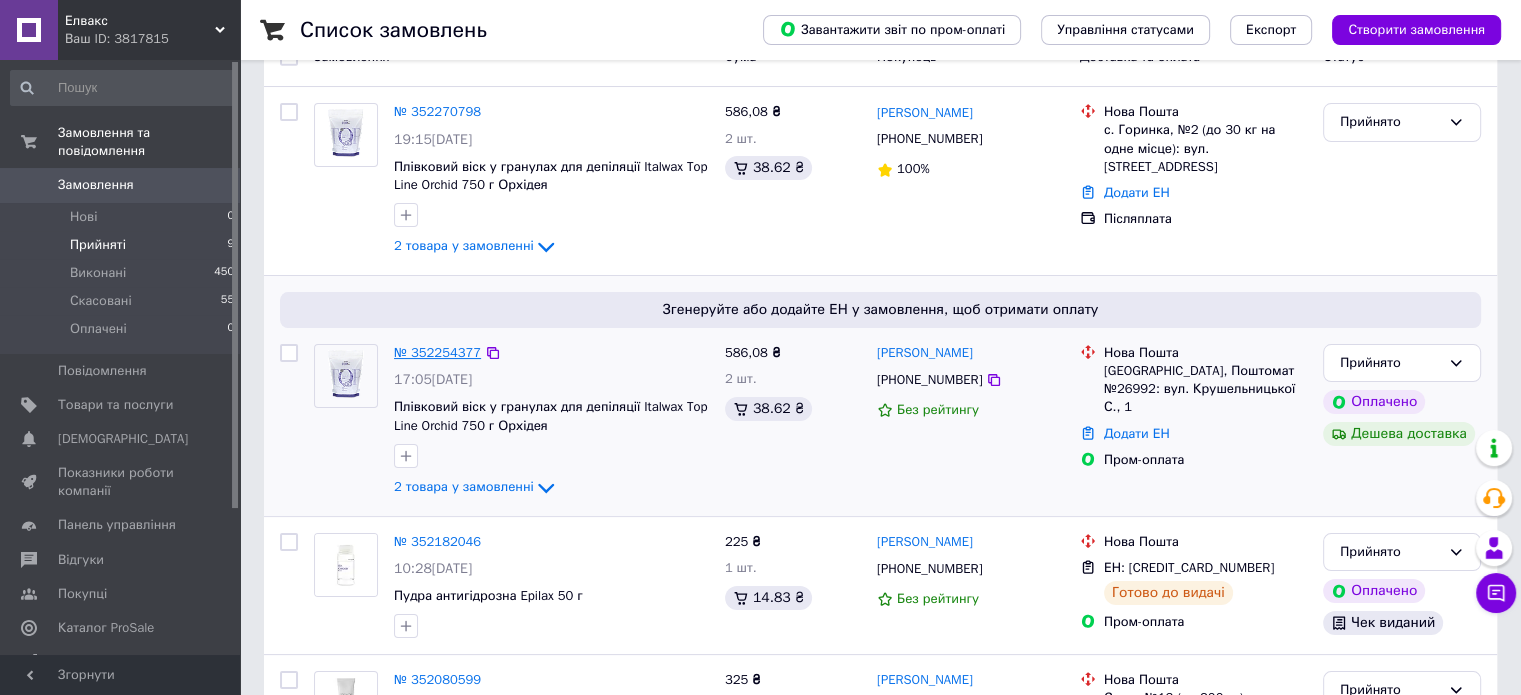 click on "№ 352254377" at bounding box center [437, 352] 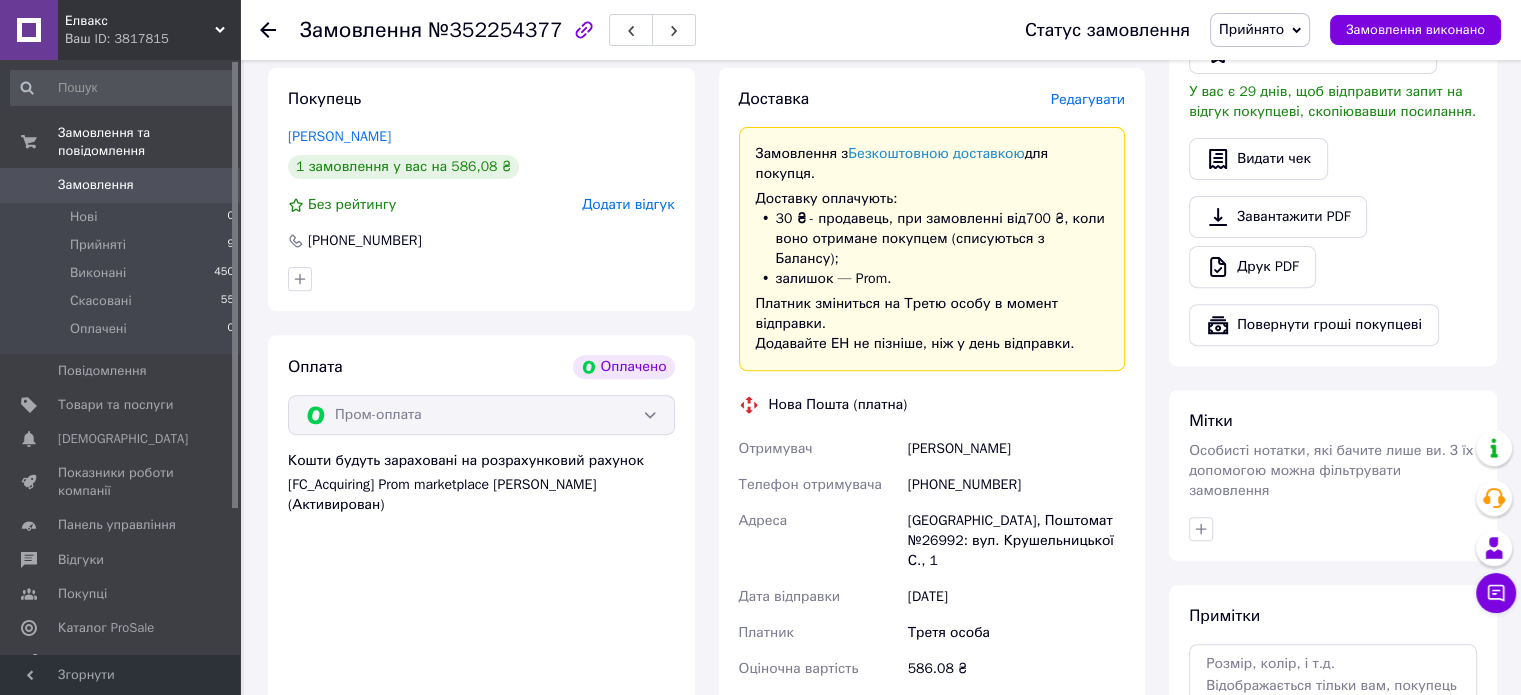scroll, scrollTop: 900, scrollLeft: 0, axis: vertical 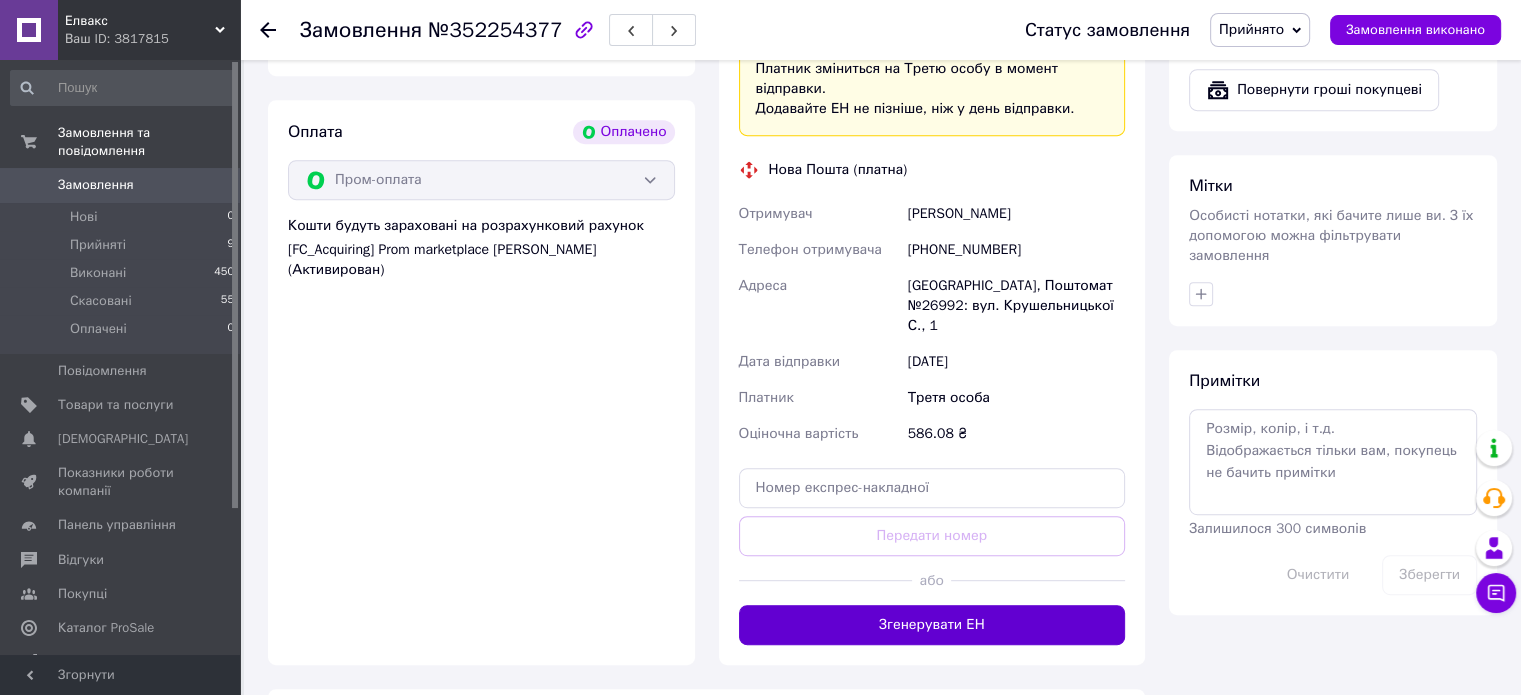 click on "Згенерувати ЕН" at bounding box center [932, 625] 